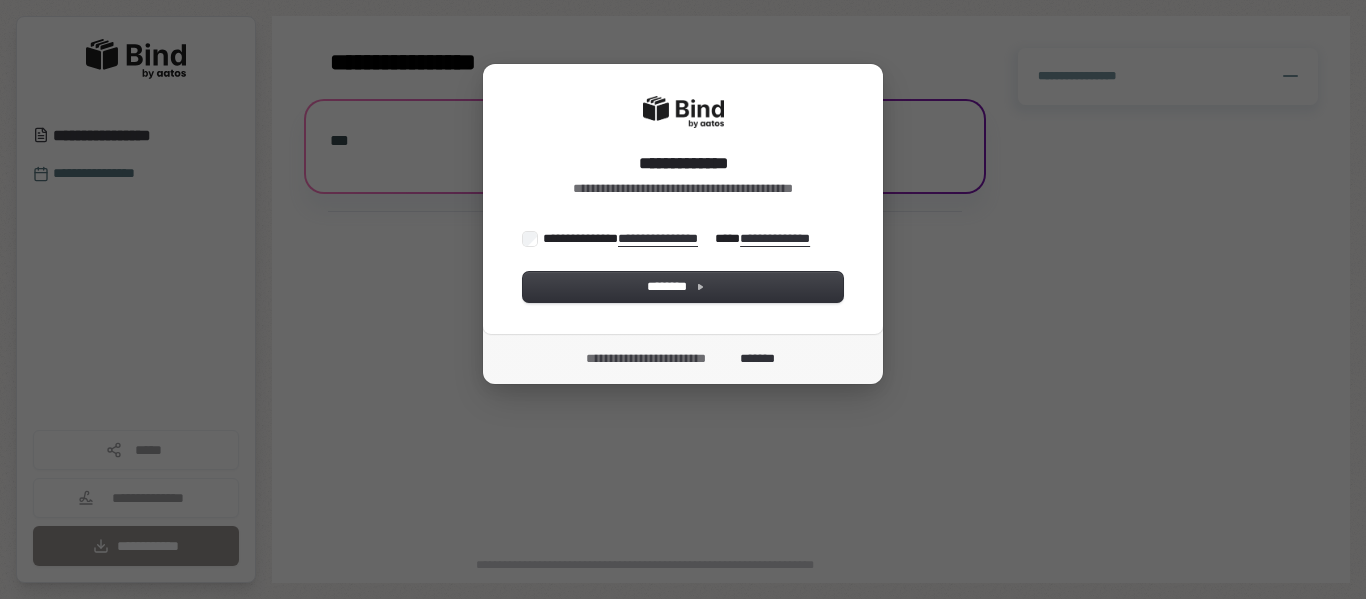 scroll, scrollTop: 0, scrollLeft: 0, axis: both 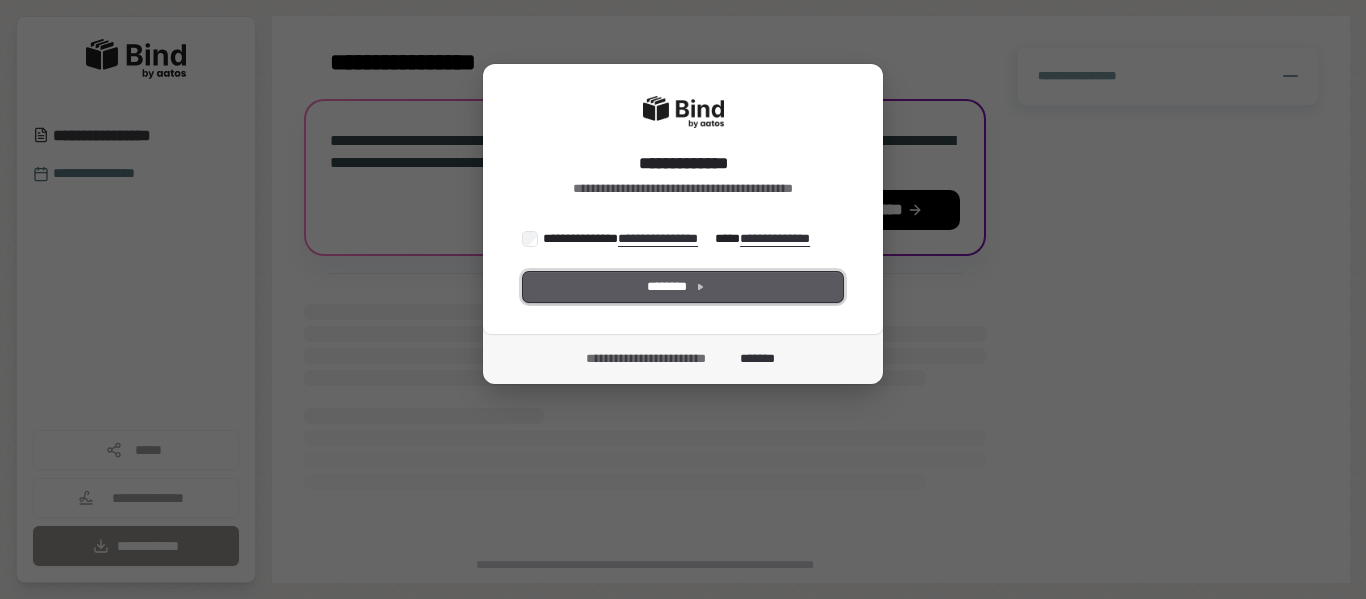 click on "********" at bounding box center [683, 287] 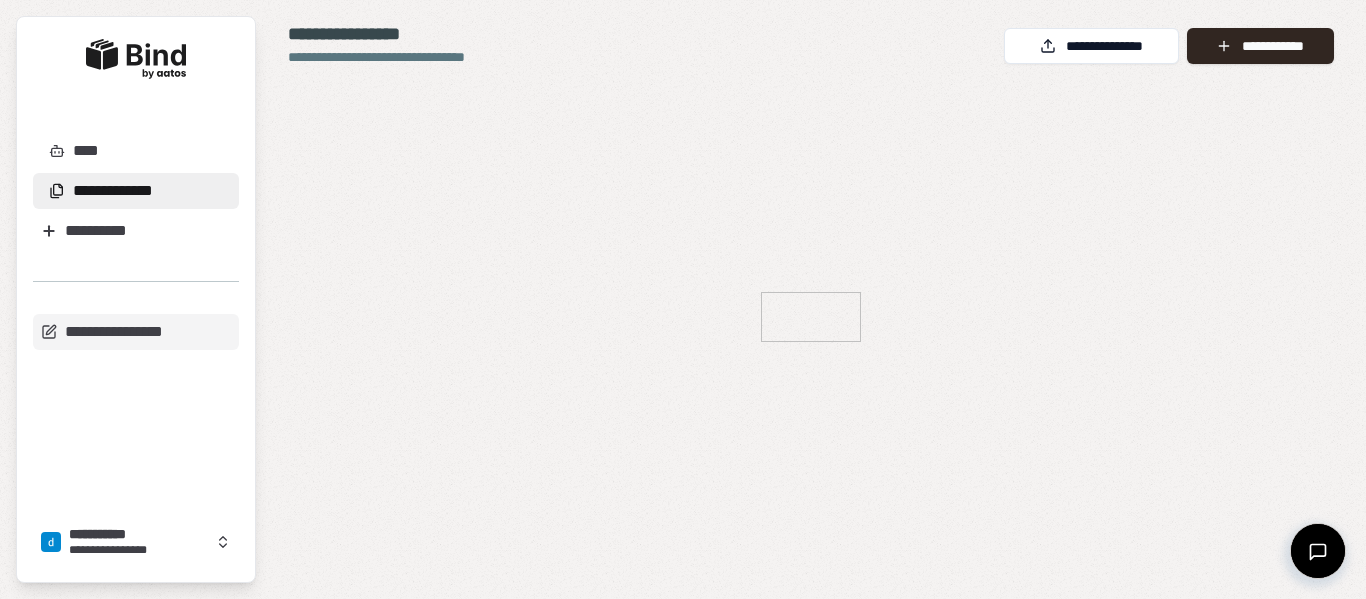 scroll, scrollTop: 0, scrollLeft: 0, axis: both 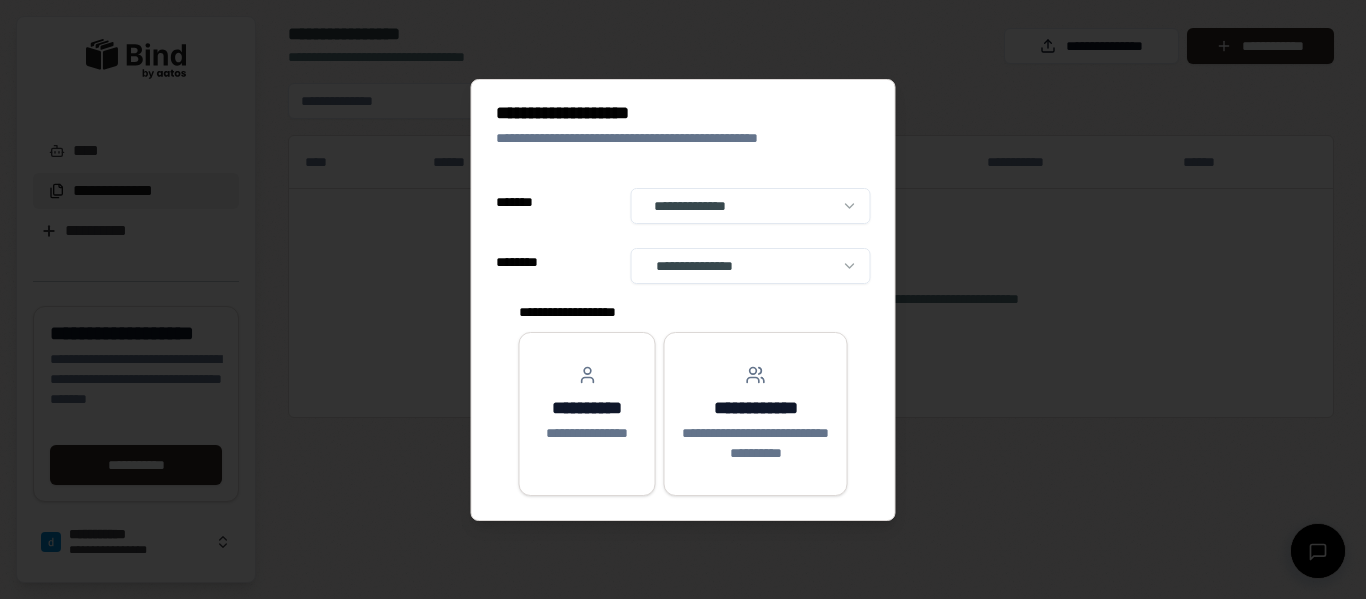 select on "**" 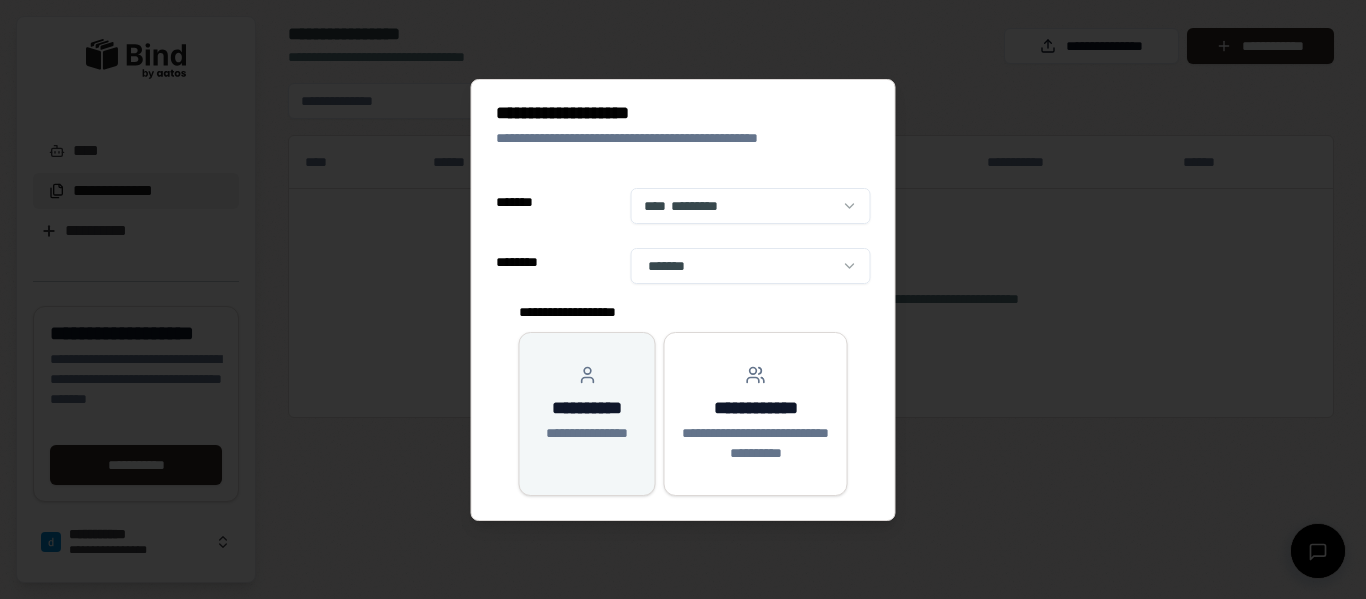 click on "**********" at bounding box center [587, 433] 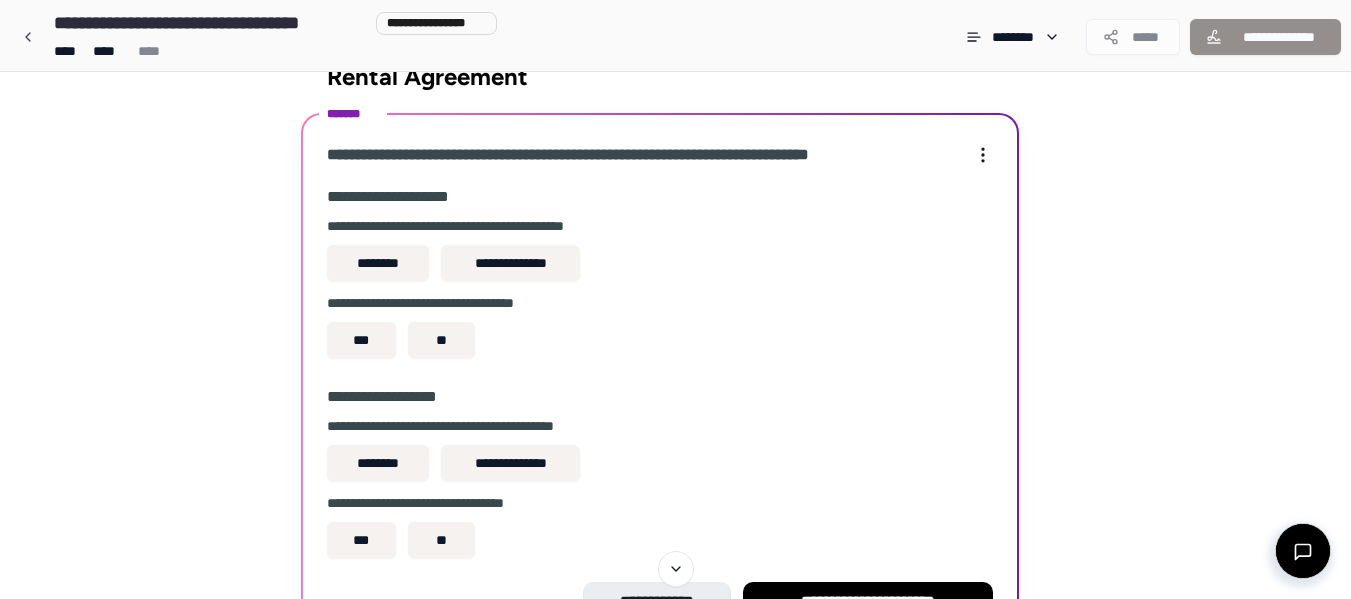 scroll, scrollTop: 45, scrollLeft: 0, axis: vertical 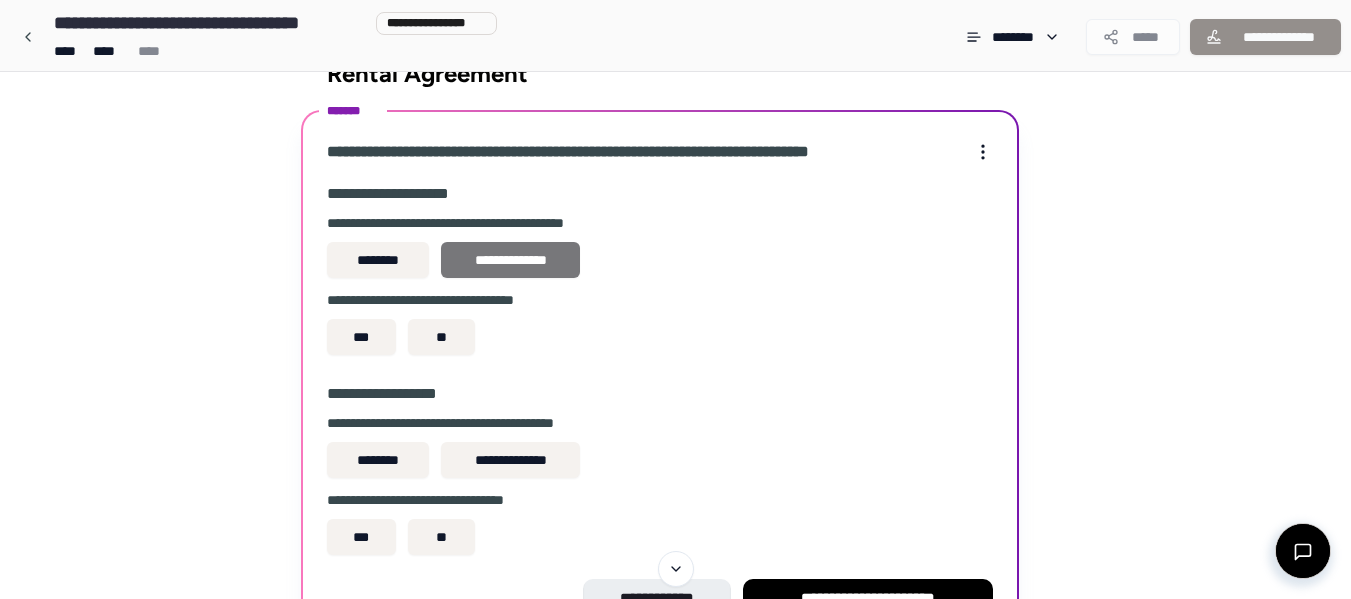 click on "**********" at bounding box center [510, 260] 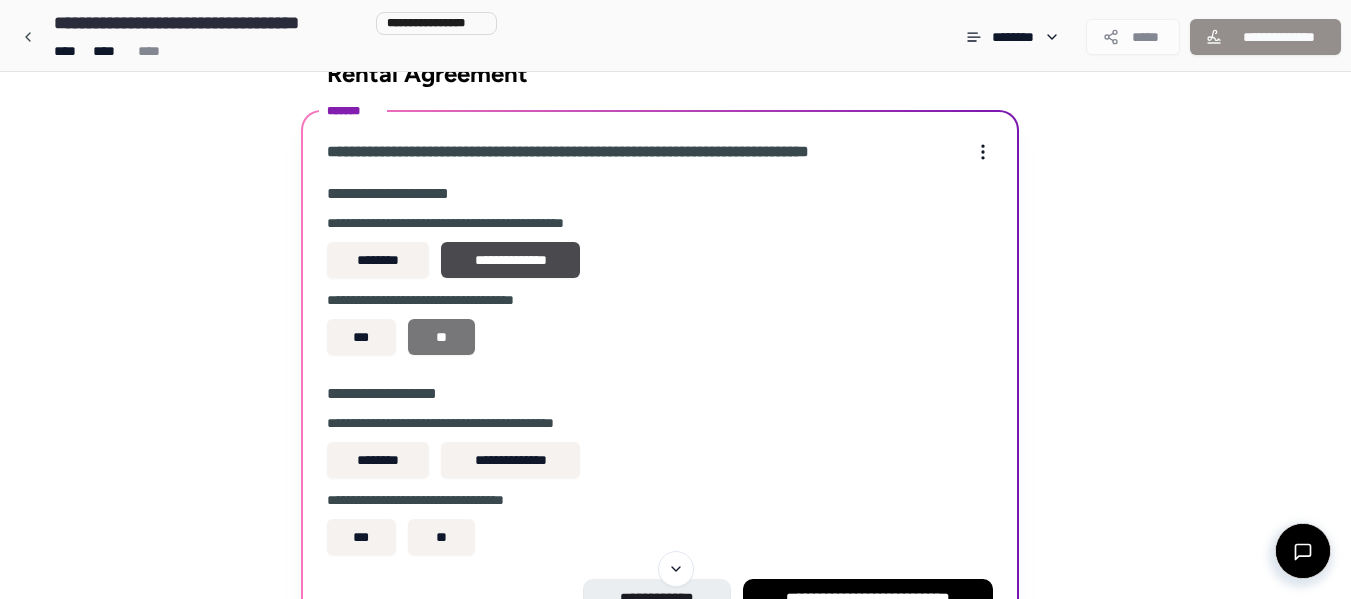 click on "**" at bounding box center [441, 337] 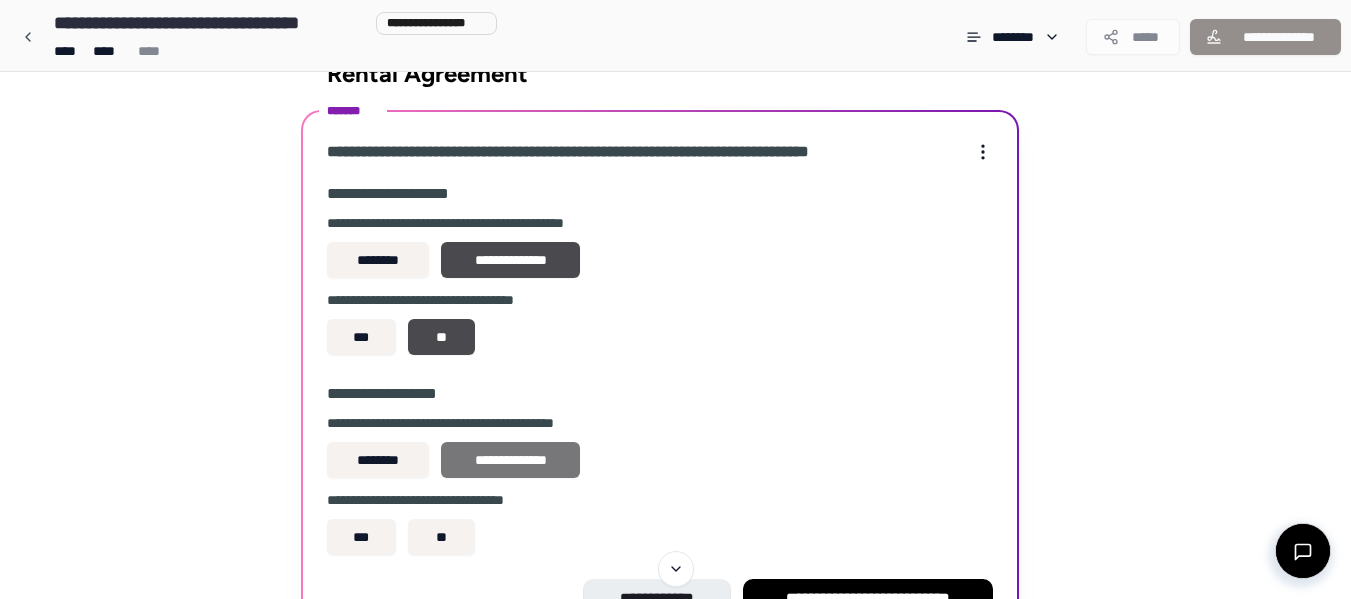 click on "**********" at bounding box center (510, 460) 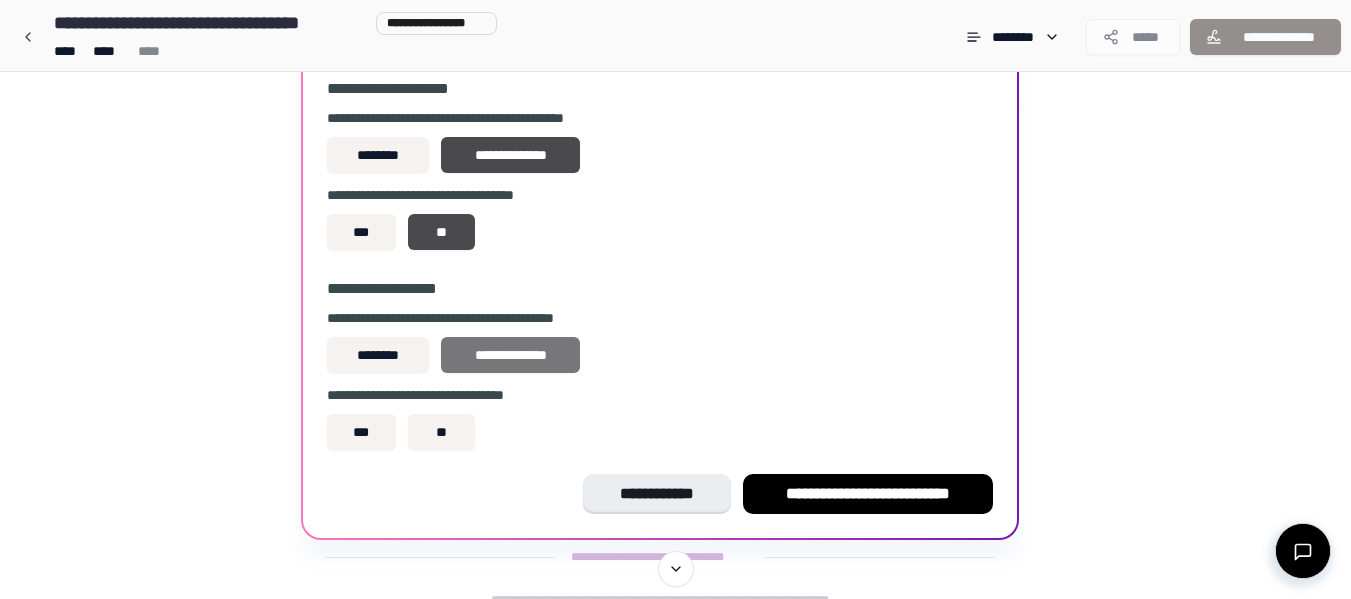 scroll, scrollTop: 148, scrollLeft: 0, axis: vertical 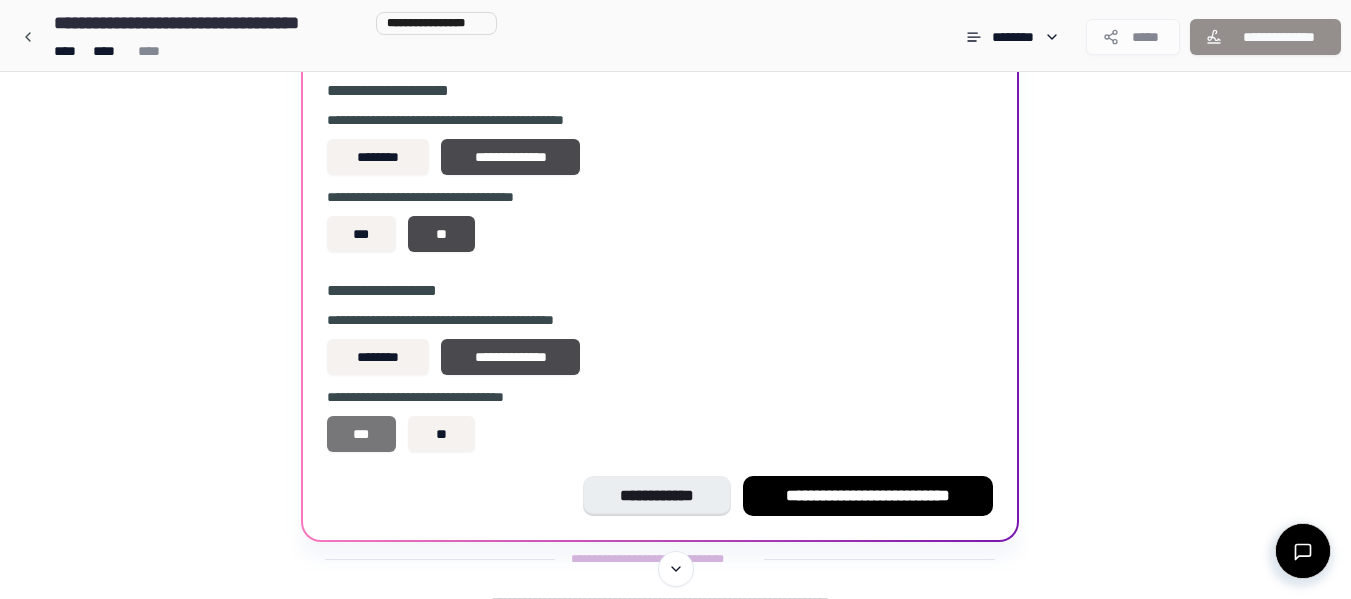 click on "***" at bounding box center [362, 434] 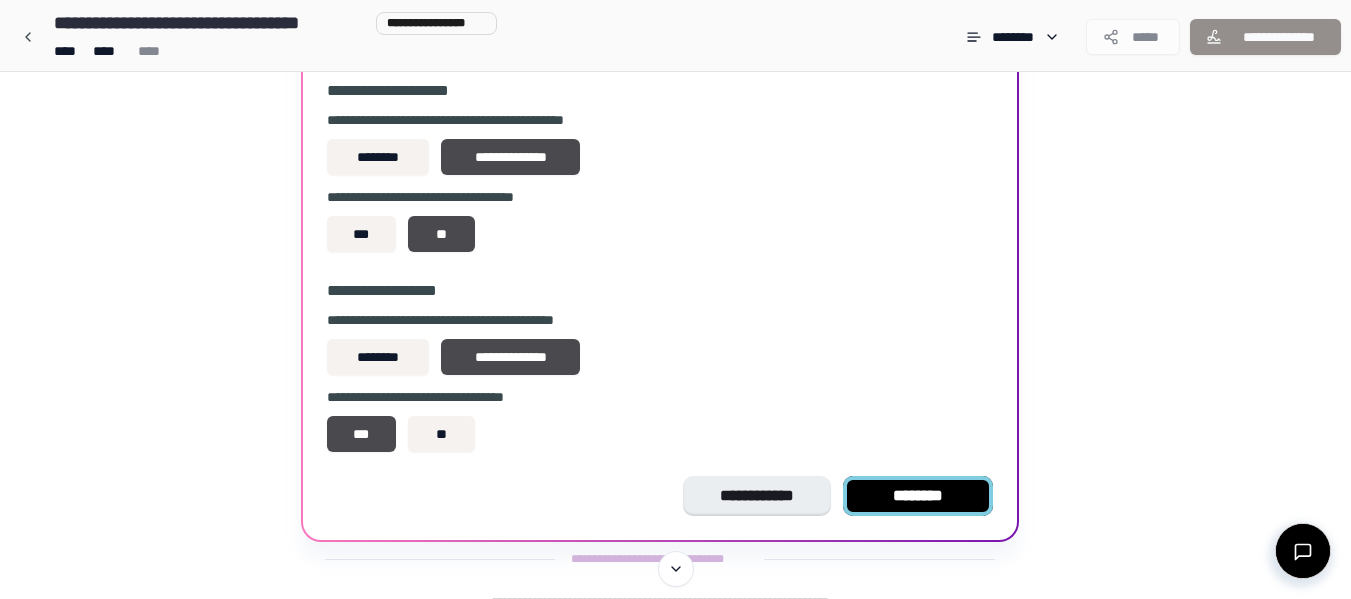 click on "********" at bounding box center (918, 496) 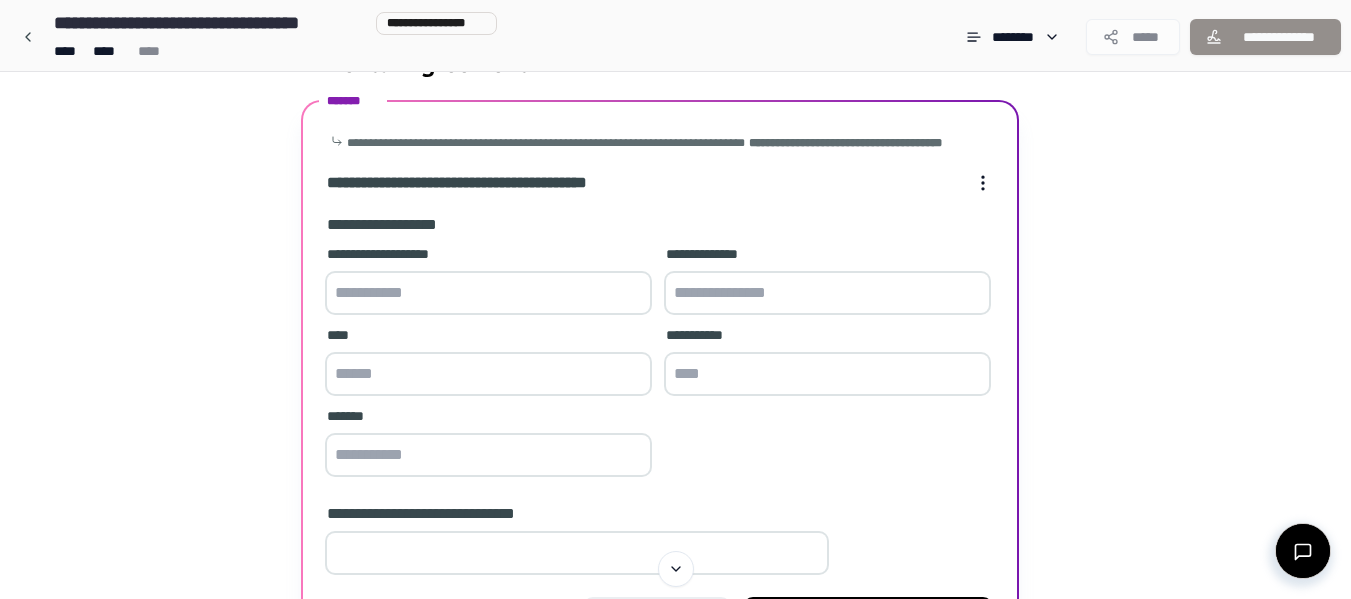 scroll, scrollTop: 58, scrollLeft: 0, axis: vertical 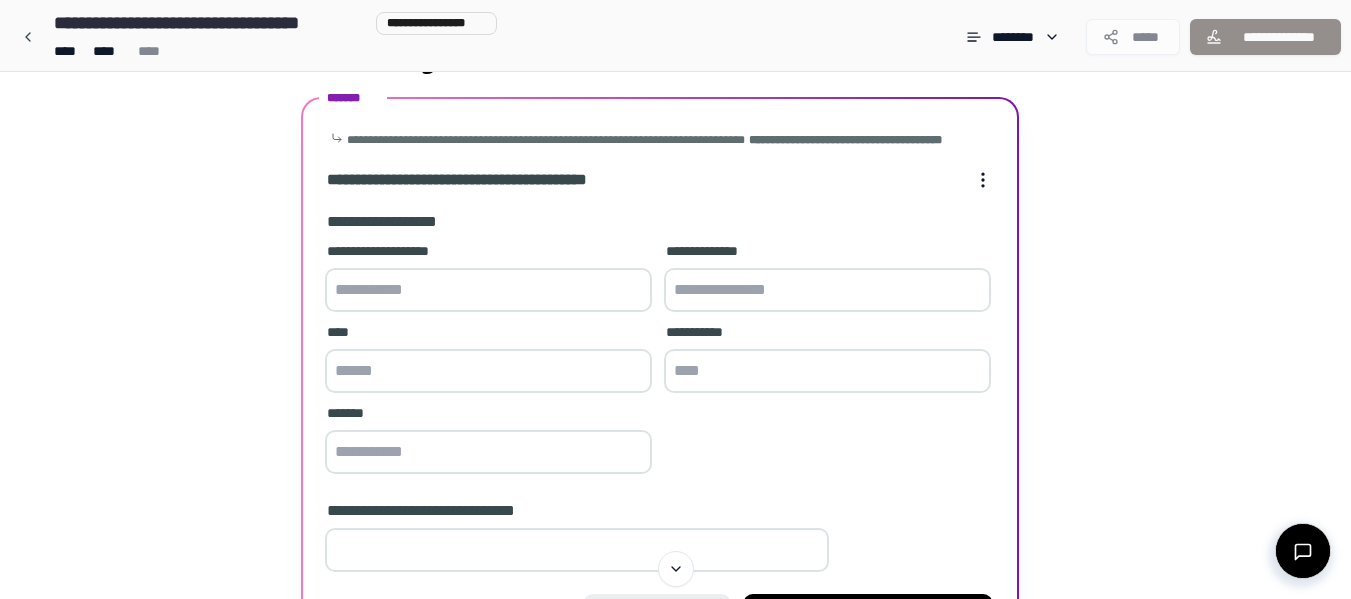 click at bounding box center (488, 290) 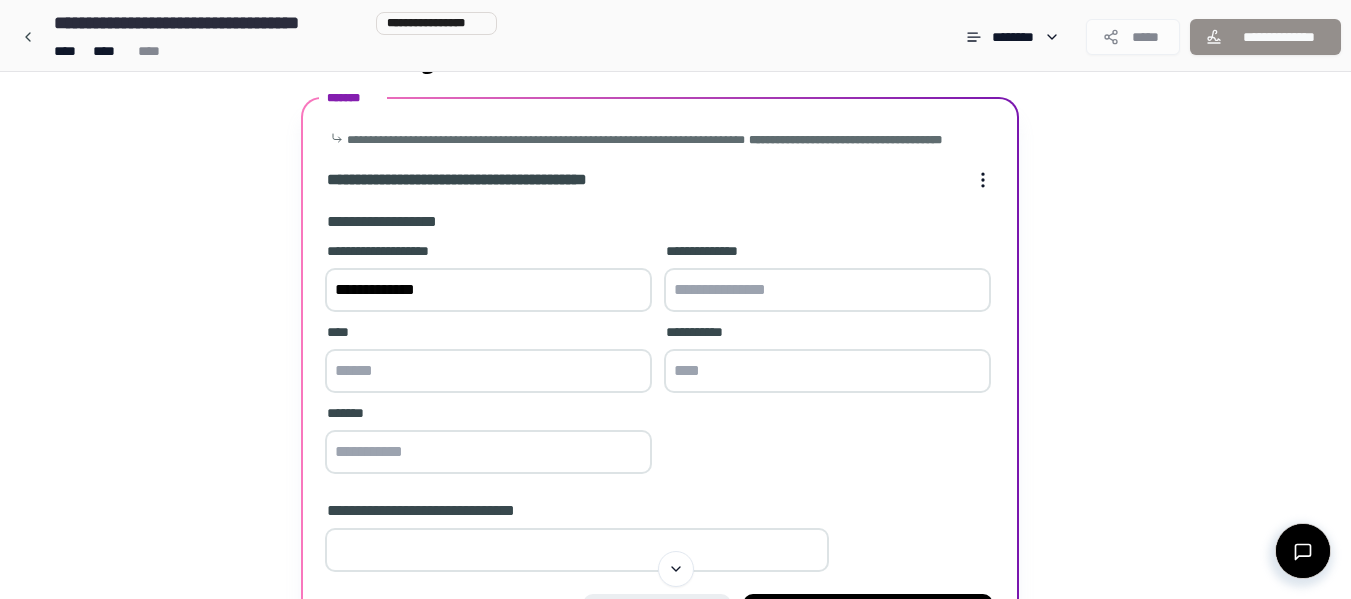 type on "**********" 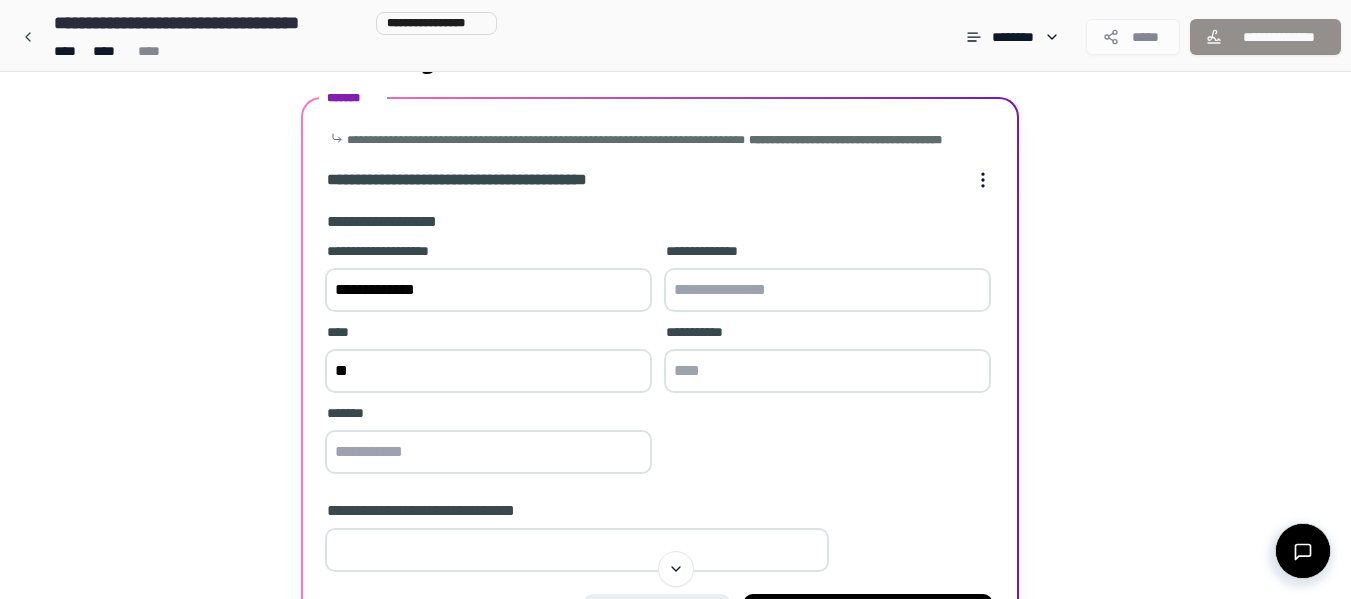 type on "*" 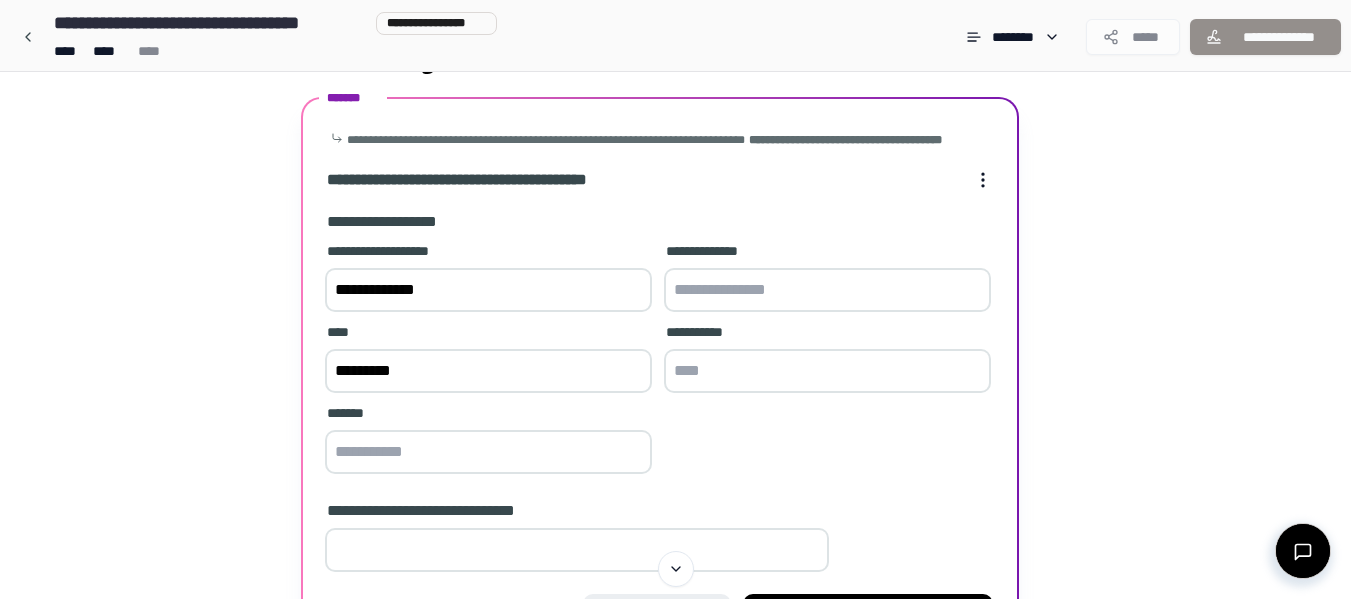 type on "*********" 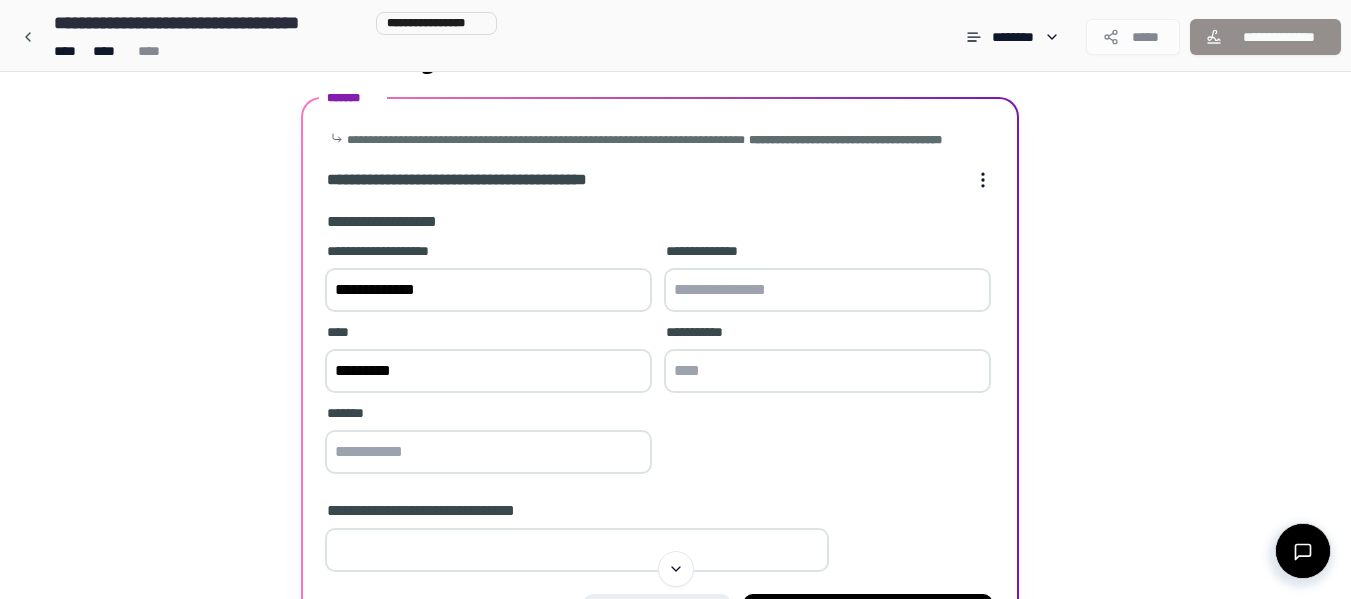 click at bounding box center [827, 290] 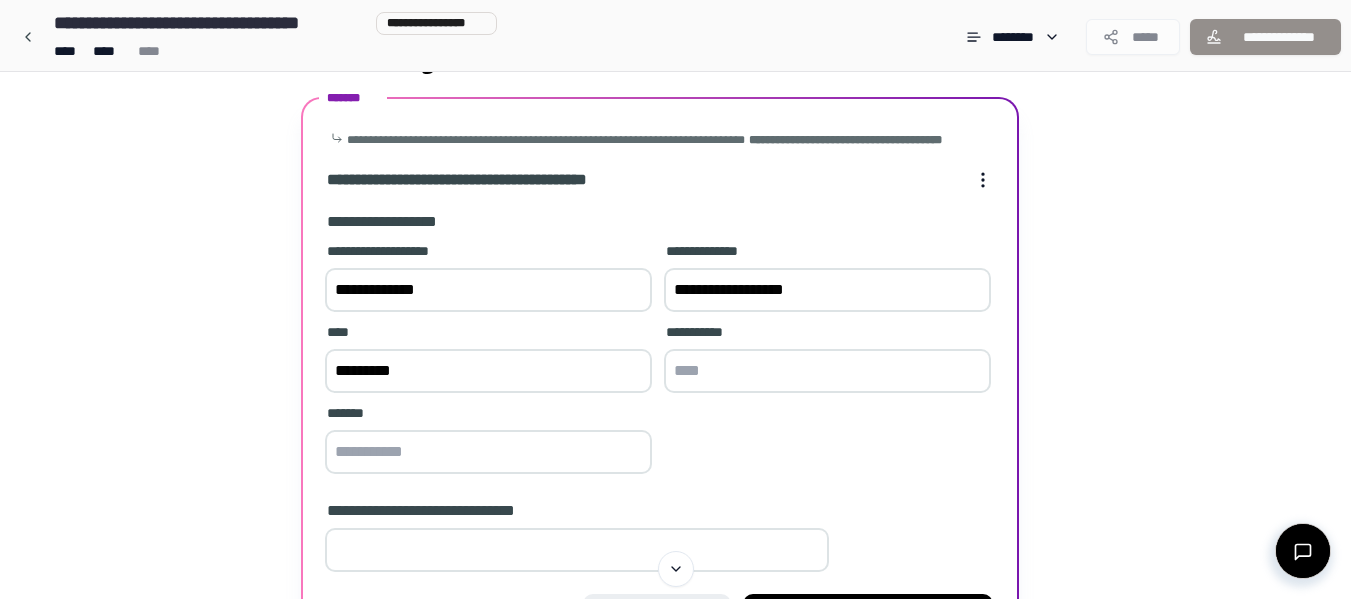 type on "**********" 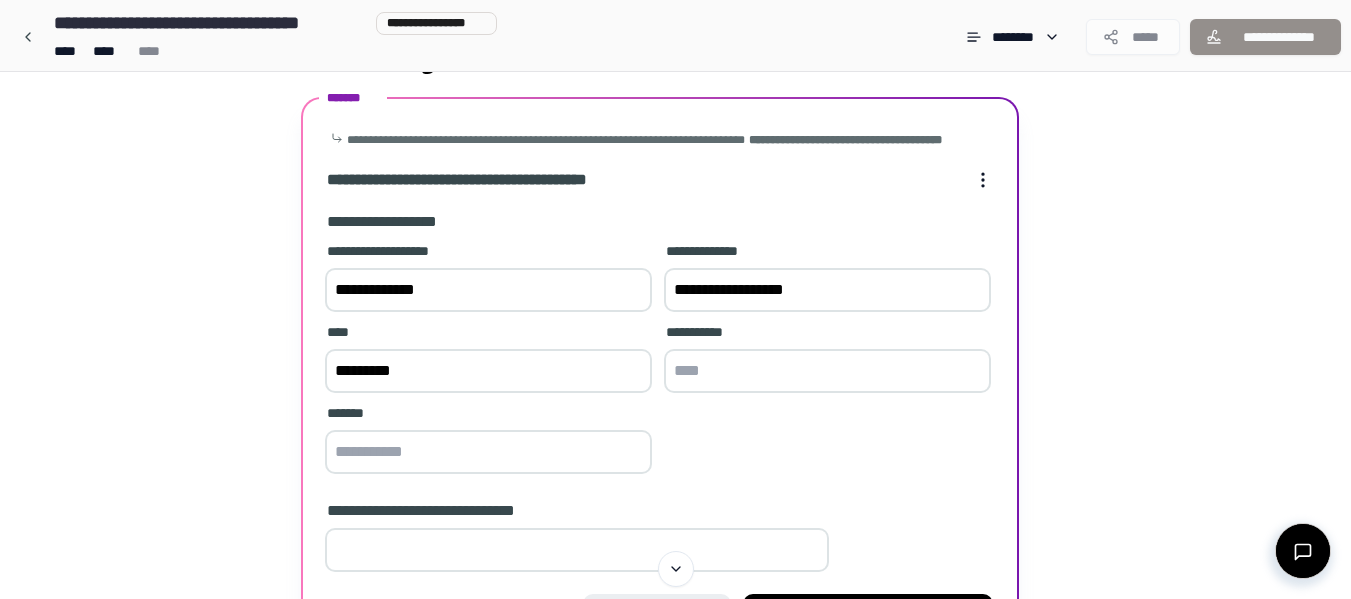 click at bounding box center [488, 452] 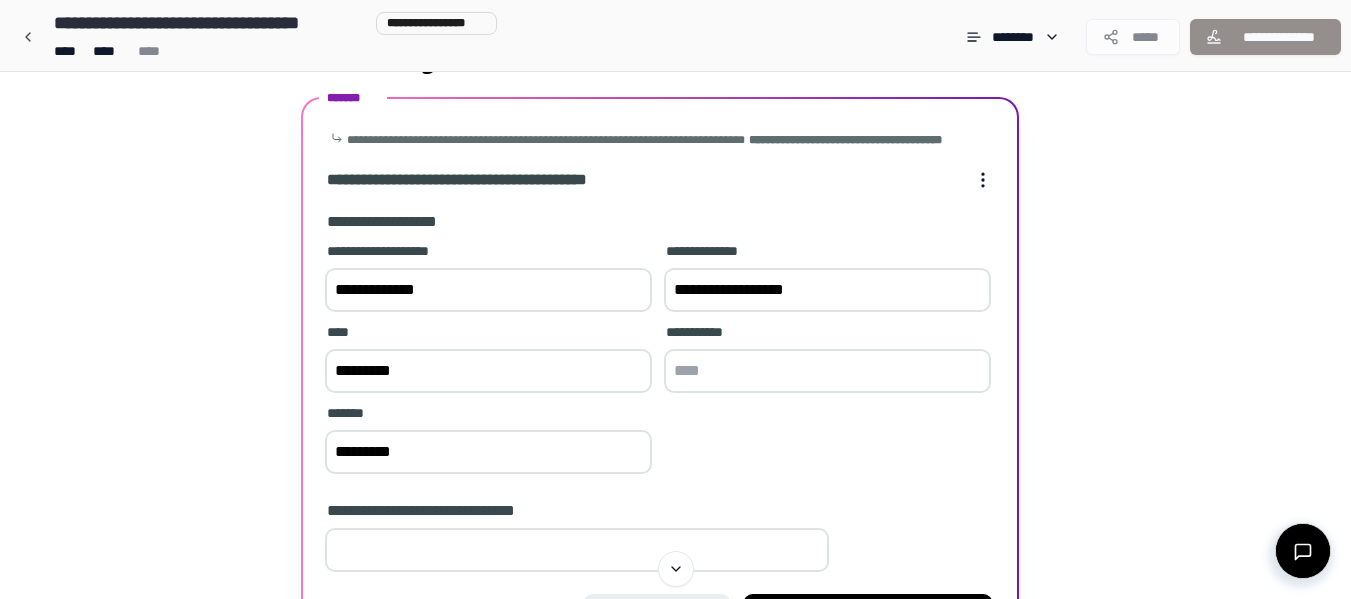 type on "*********" 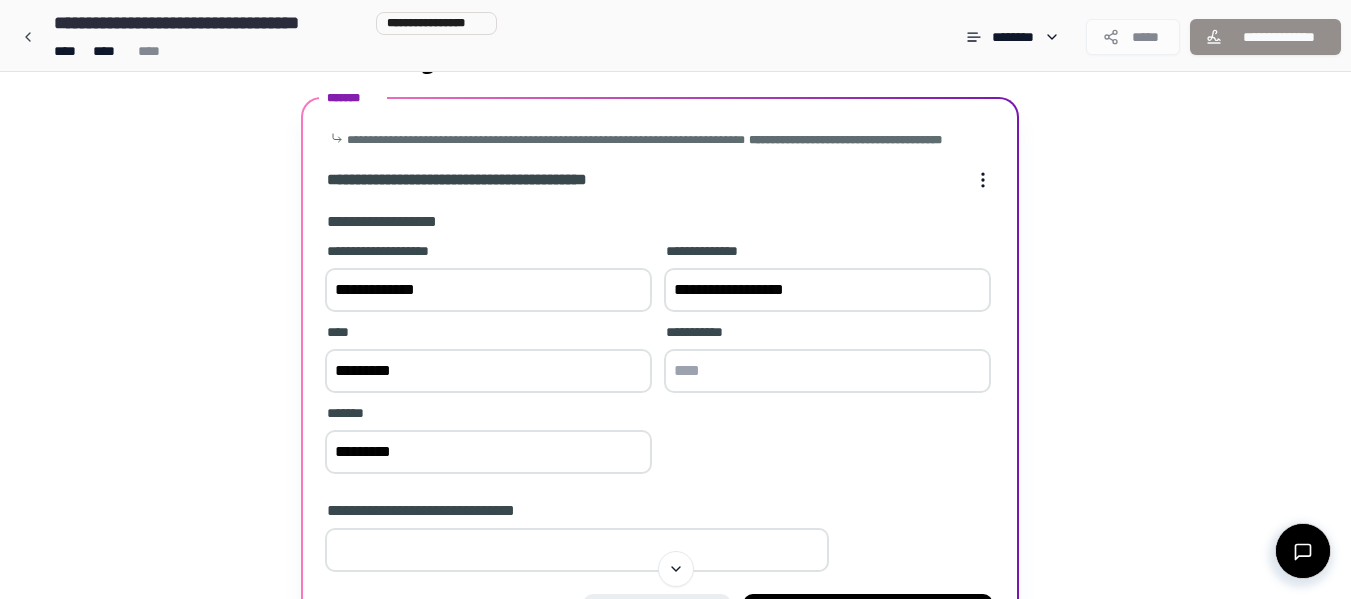 click at bounding box center (827, 371) 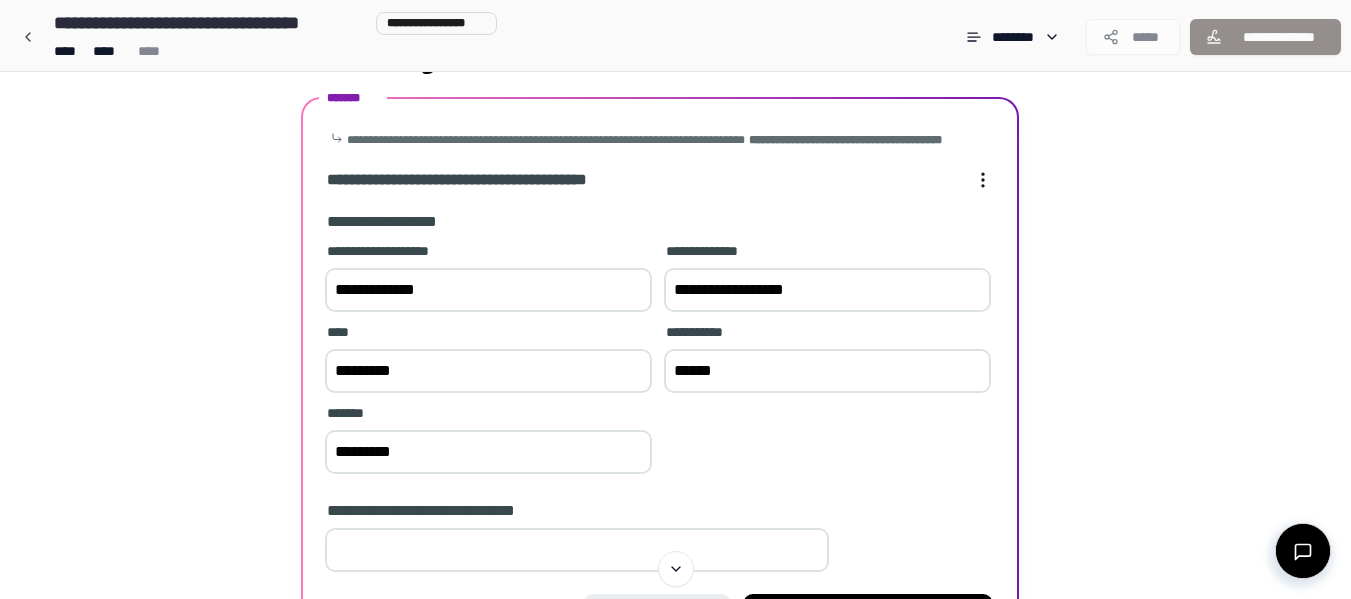scroll, scrollTop: 214, scrollLeft: 0, axis: vertical 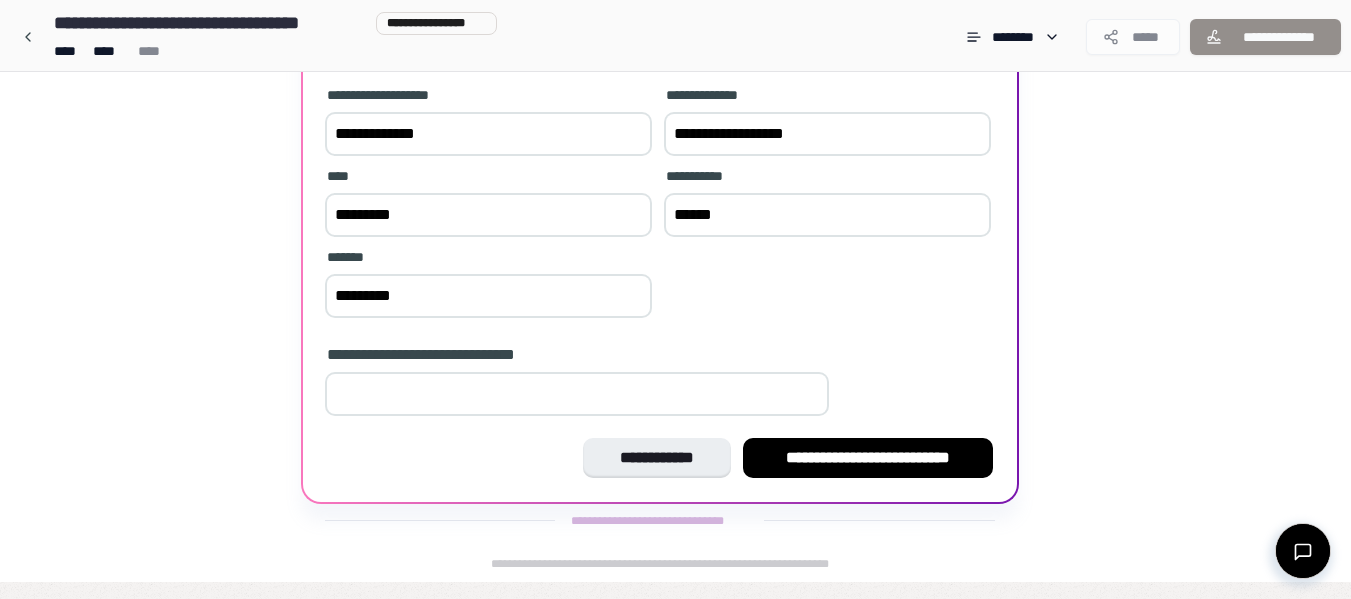 type on "******" 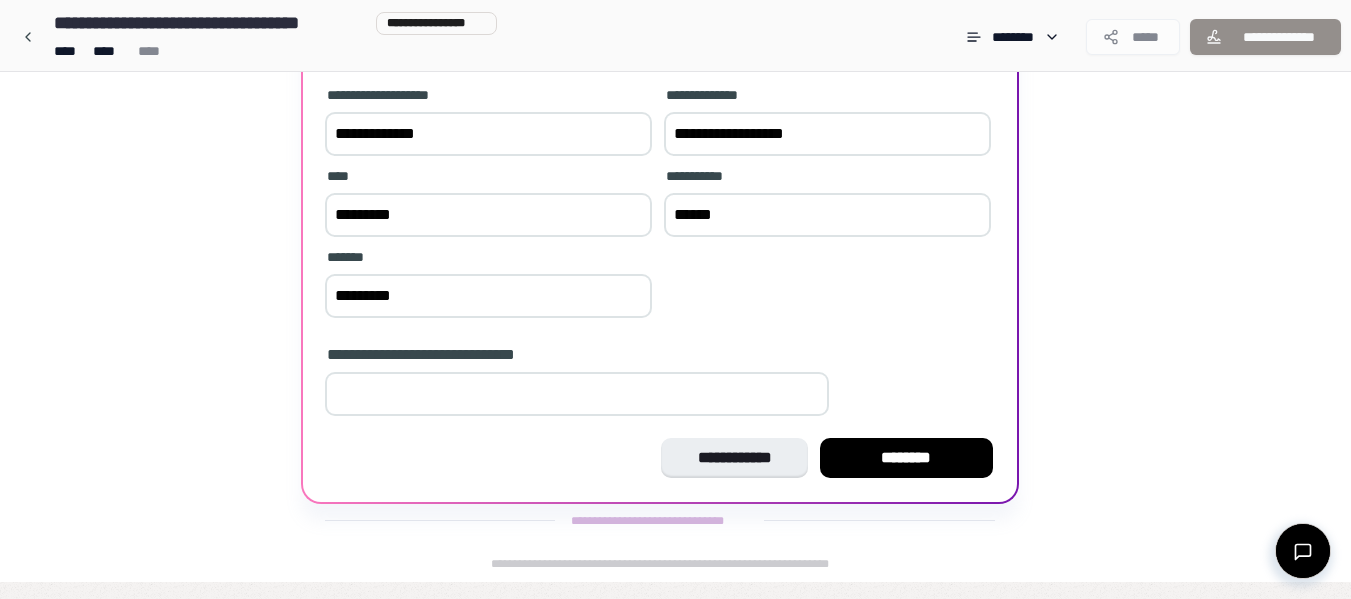 click on "**" at bounding box center [577, 394] 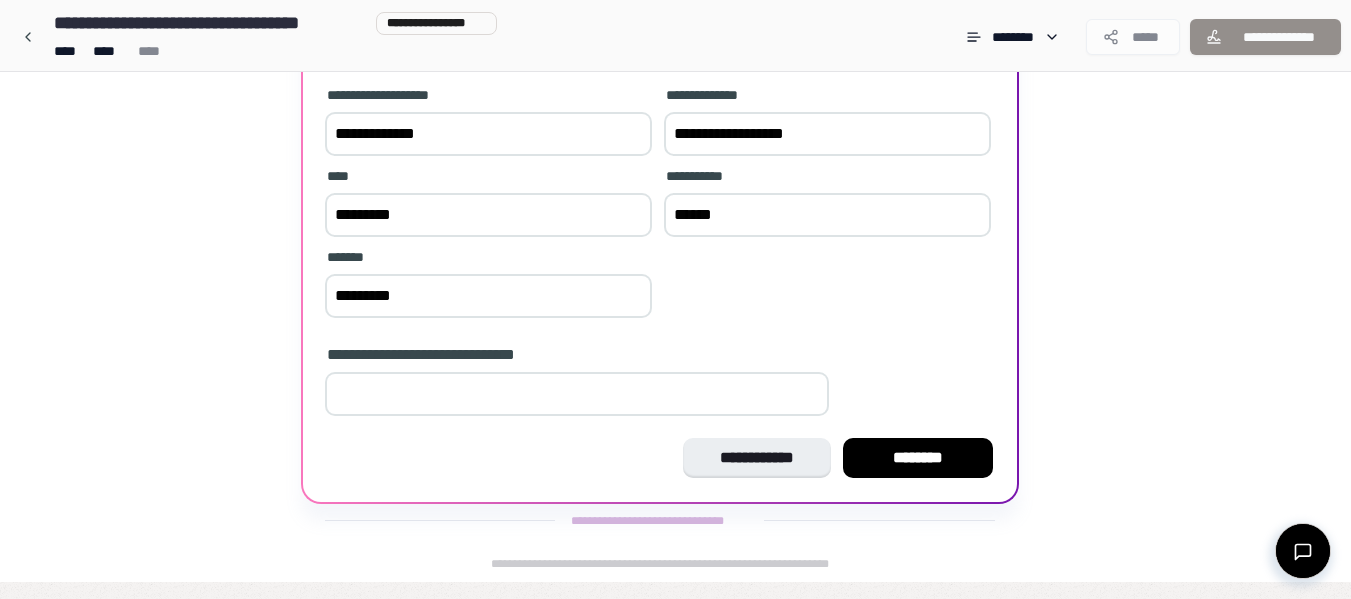 click on "*" at bounding box center [577, 394] 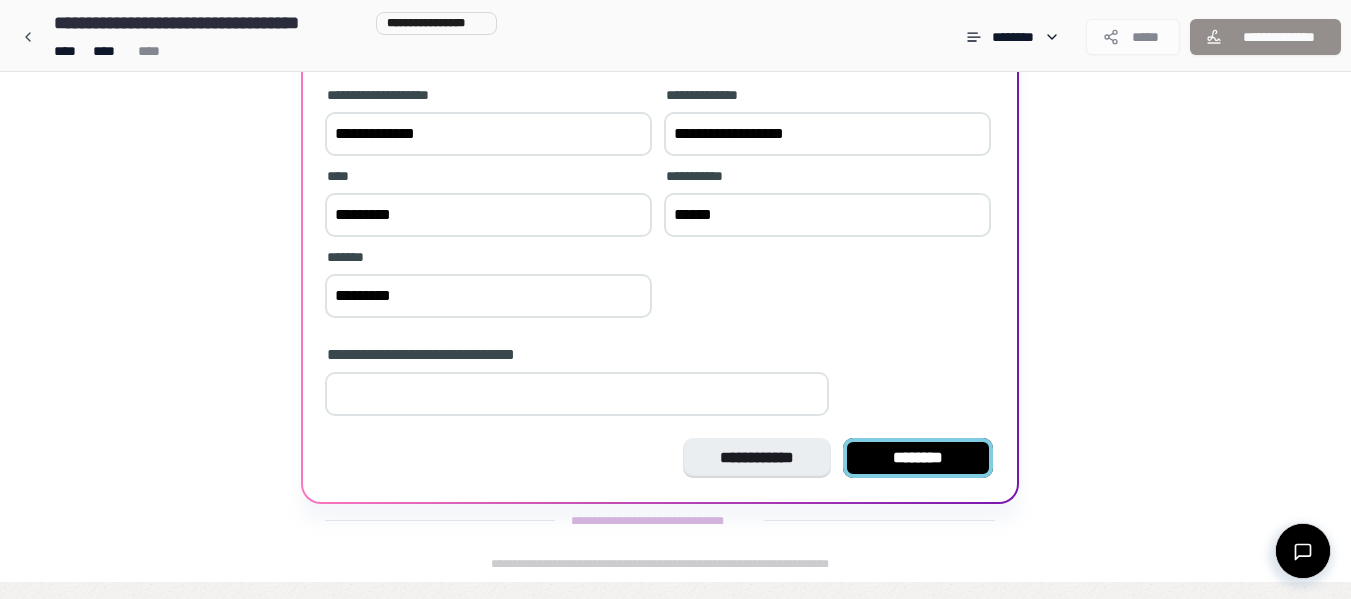 click on "********" at bounding box center (918, 458) 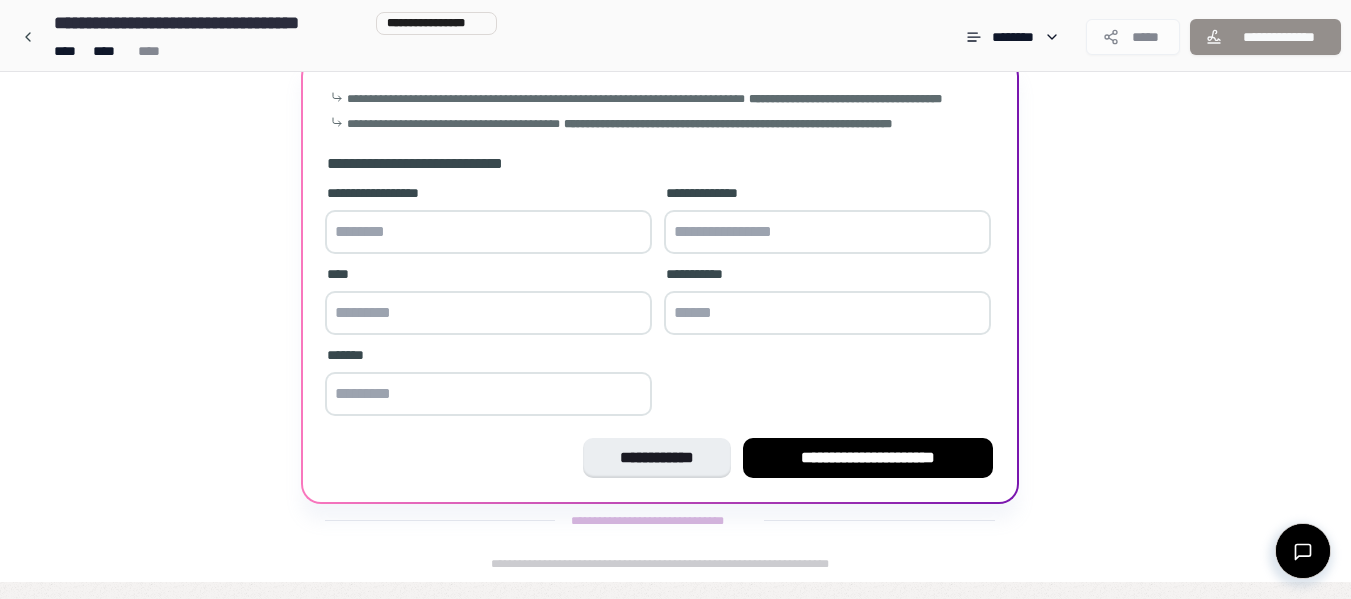 scroll, scrollTop: 99, scrollLeft: 0, axis: vertical 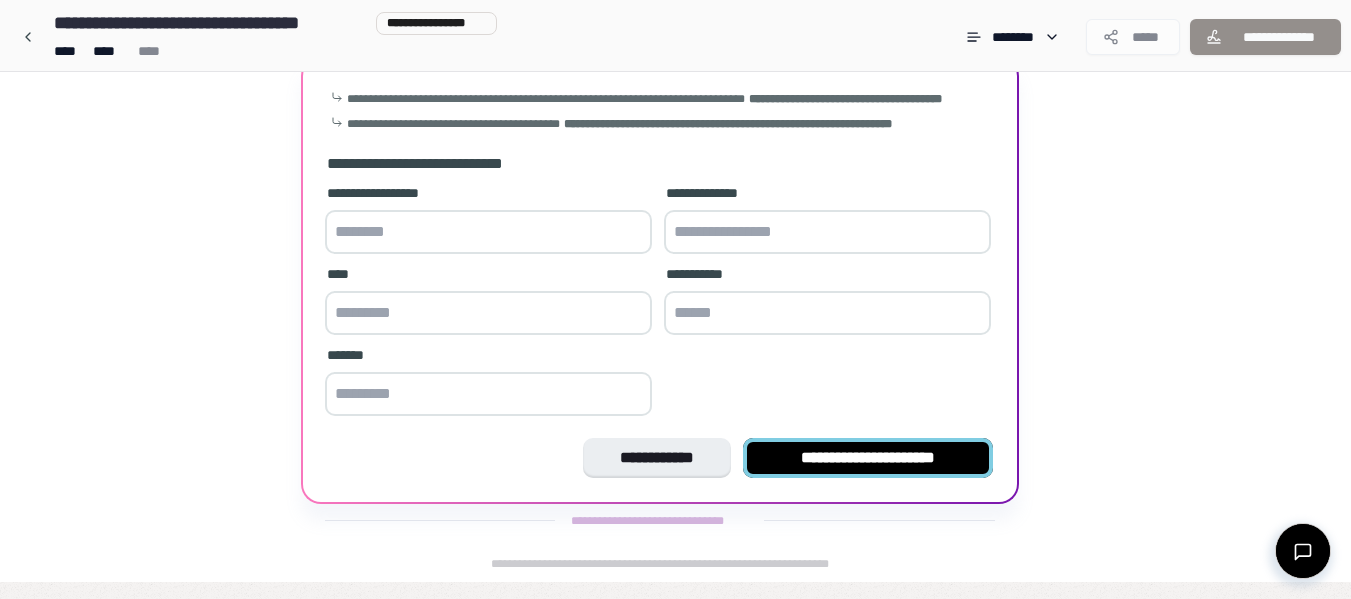 click on "**********" at bounding box center (868, 458) 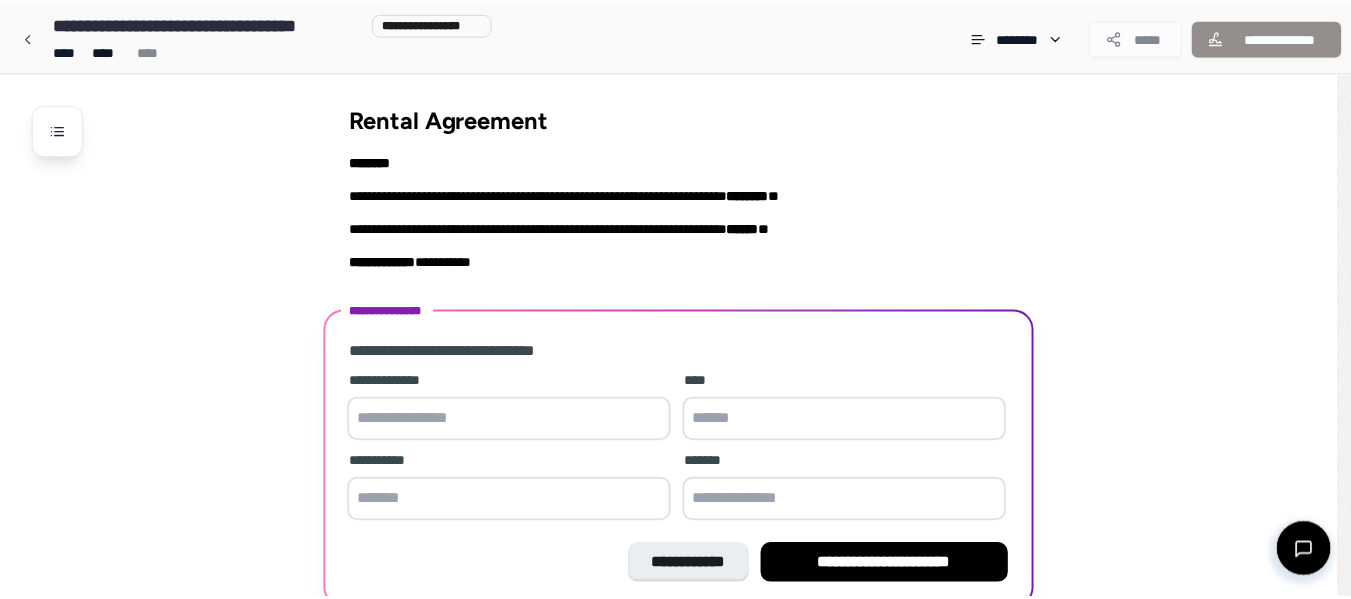 scroll, scrollTop: 90, scrollLeft: 0, axis: vertical 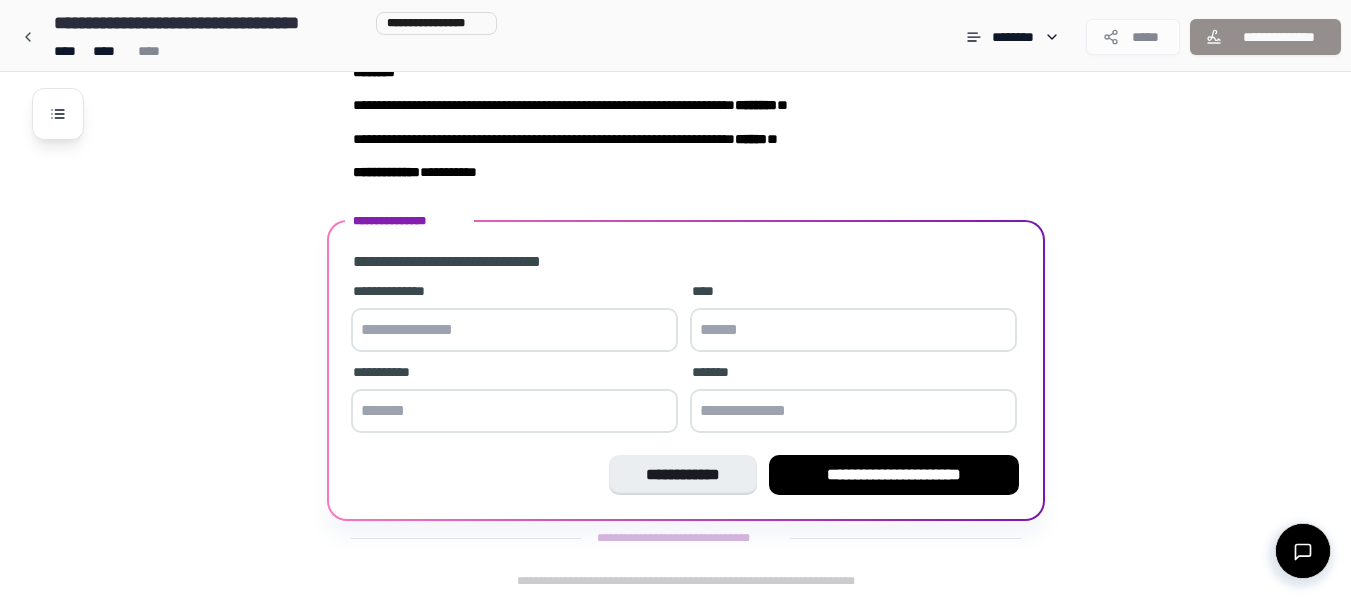 click at bounding box center [514, 330] 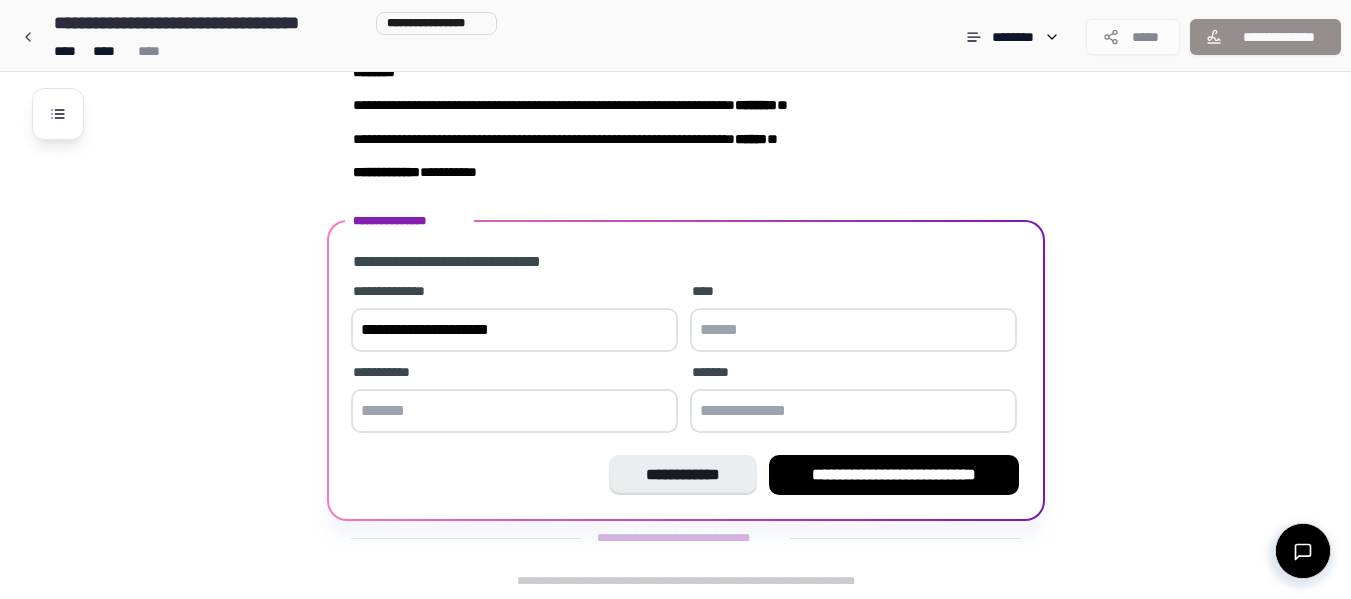click on "**********" at bounding box center (514, 330) 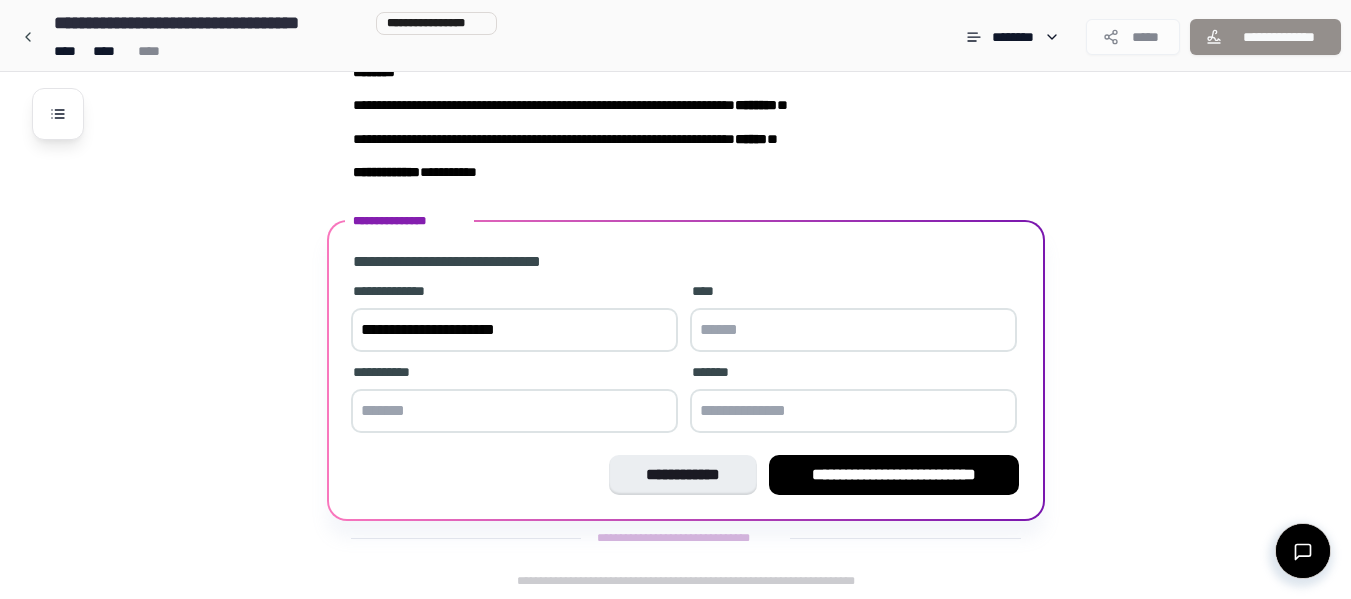 type on "**********" 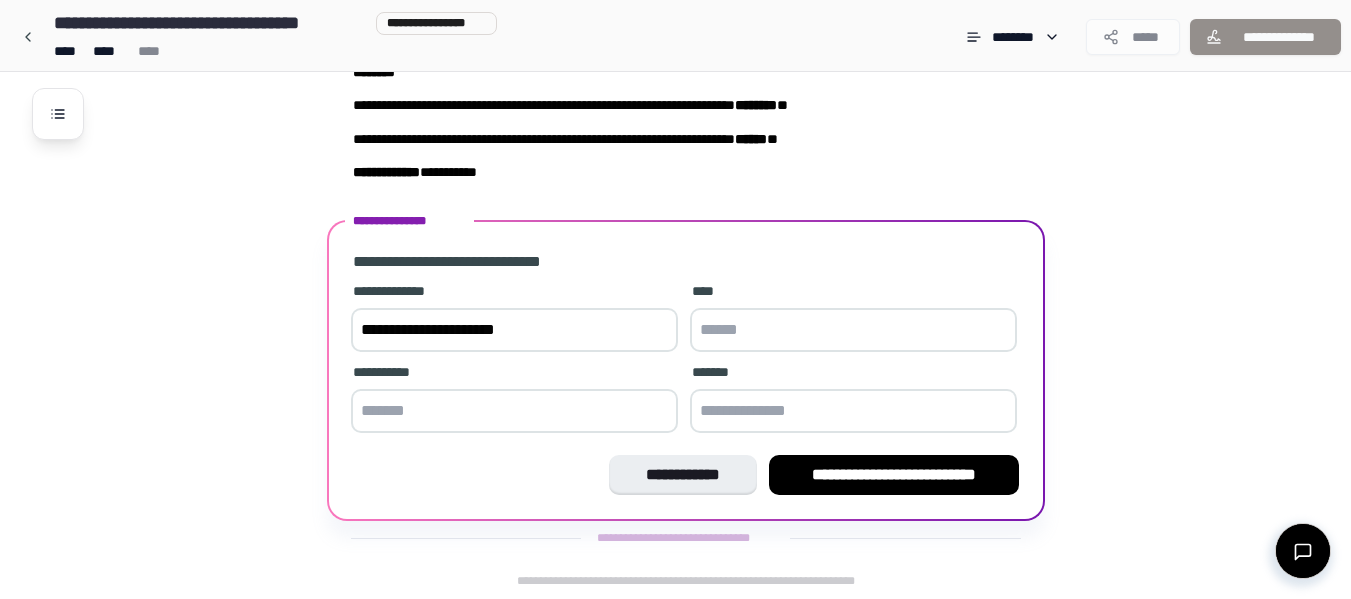 click at bounding box center (853, 330) 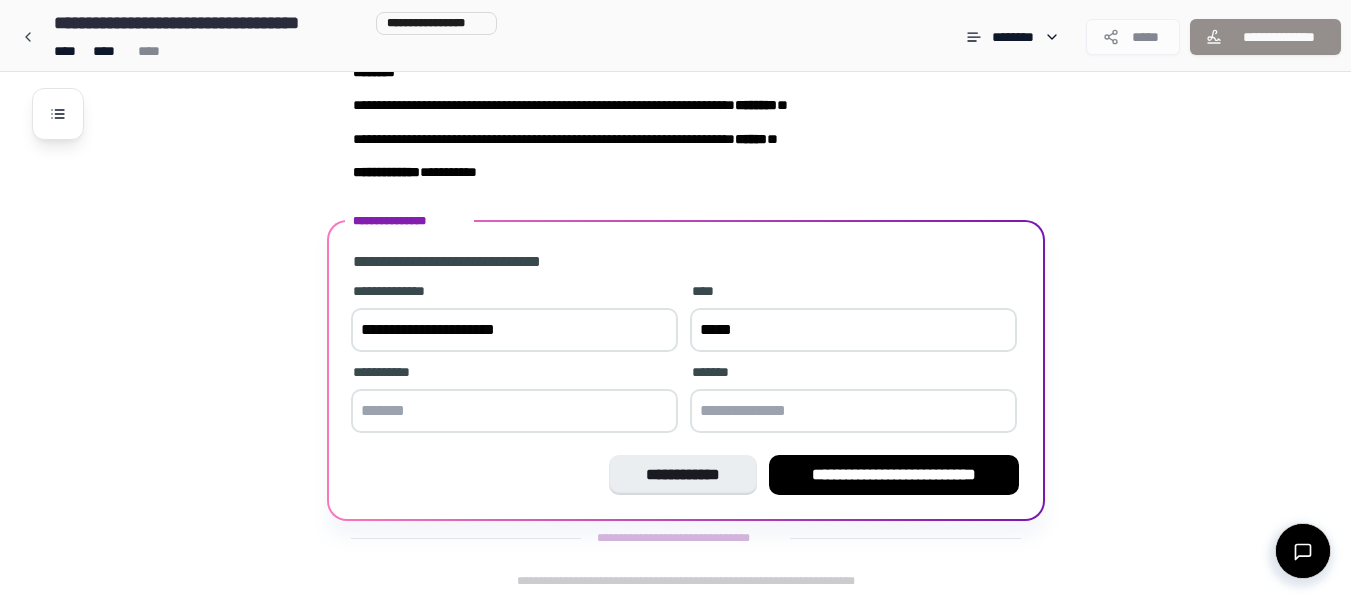 type on "*****" 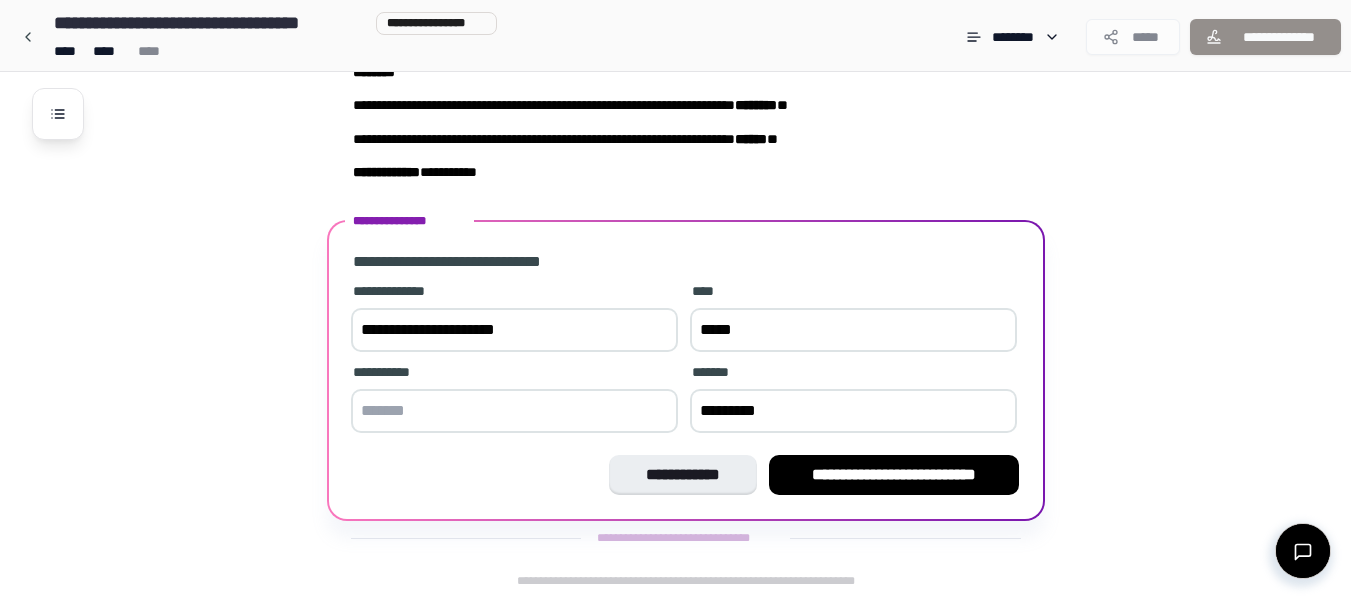 type on "*********" 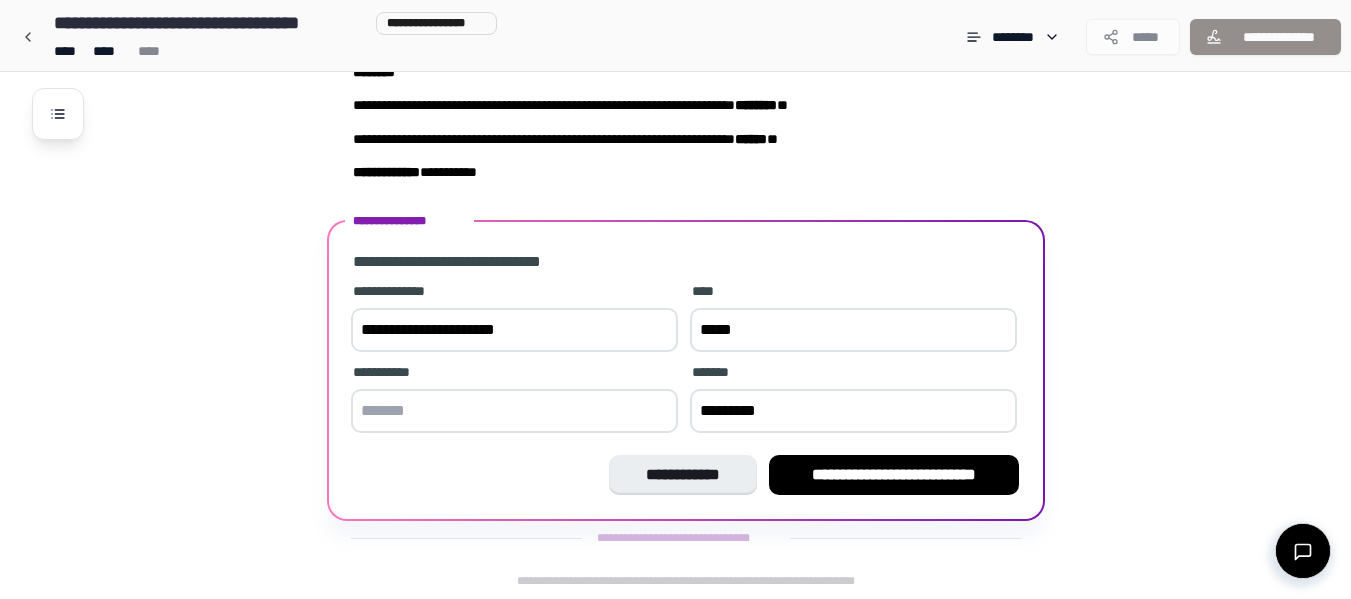 click at bounding box center (514, 411) 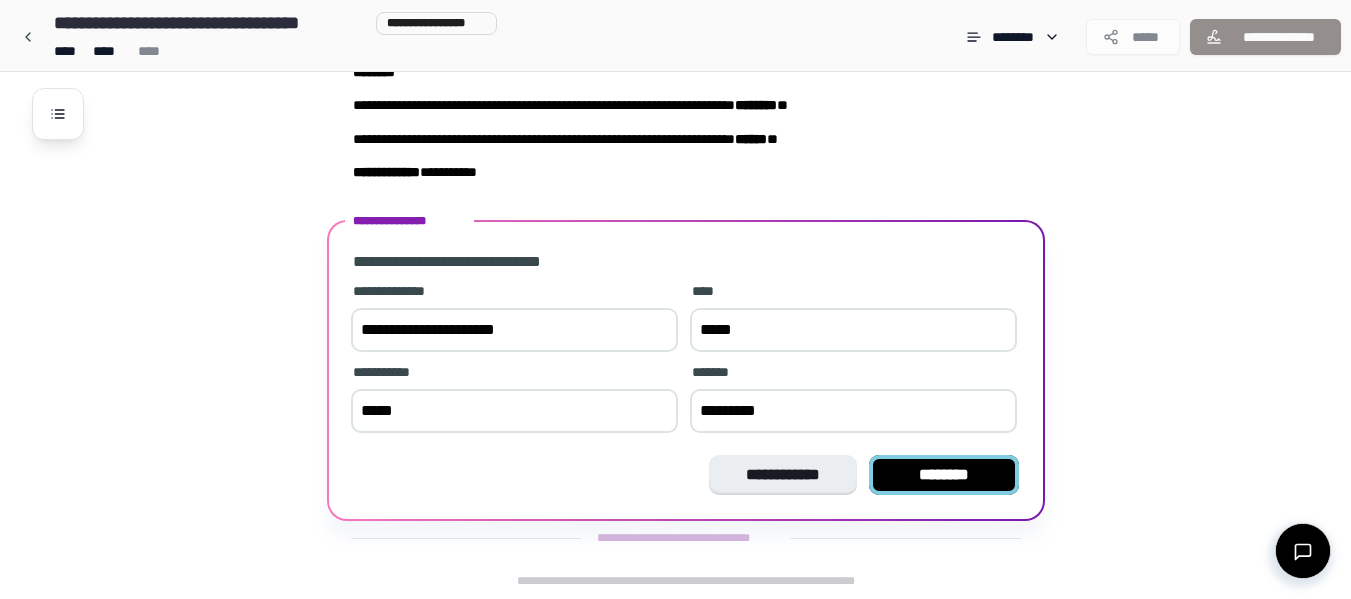 type on "*****" 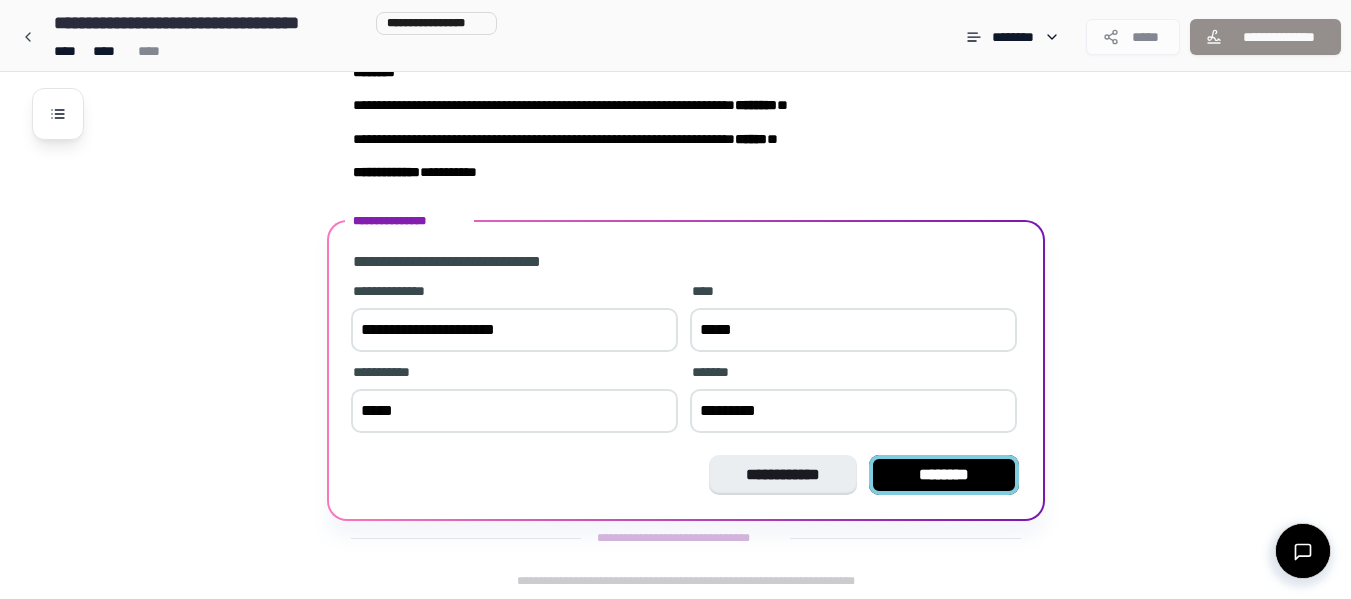 click on "********" at bounding box center (944, 475) 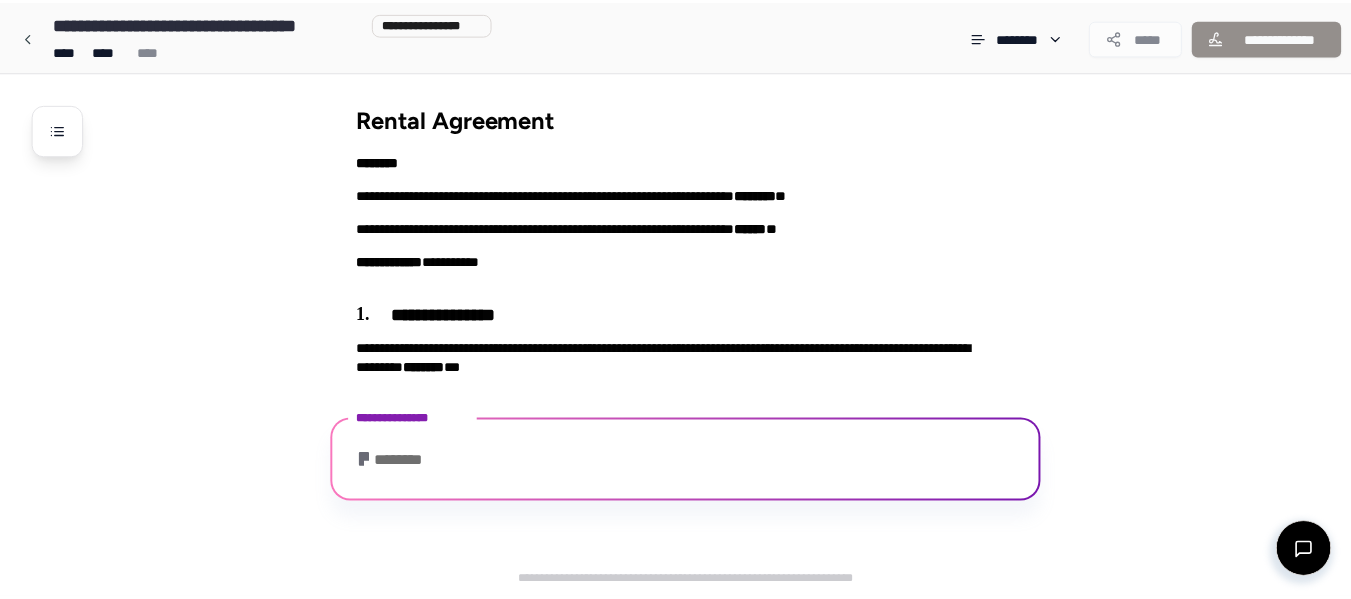 scroll, scrollTop: 25, scrollLeft: 0, axis: vertical 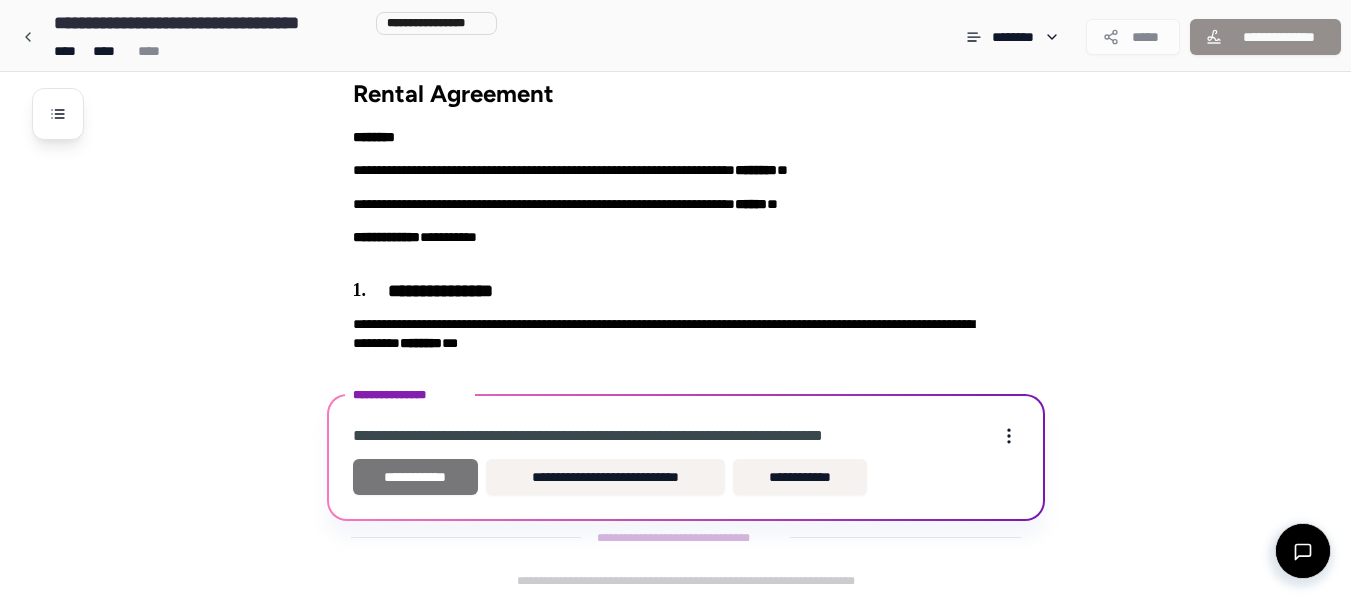 click on "**********" at bounding box center (416, 477) 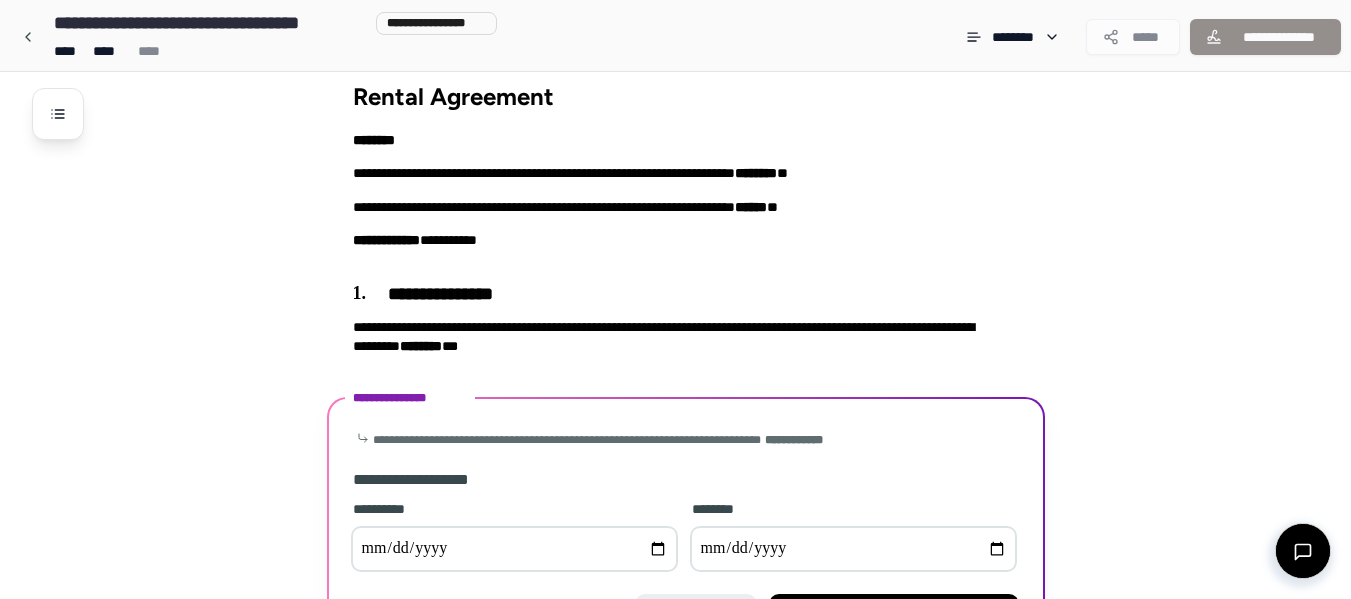scroll, scrollTop: 161, scrollLeft: 0, axis: vertical 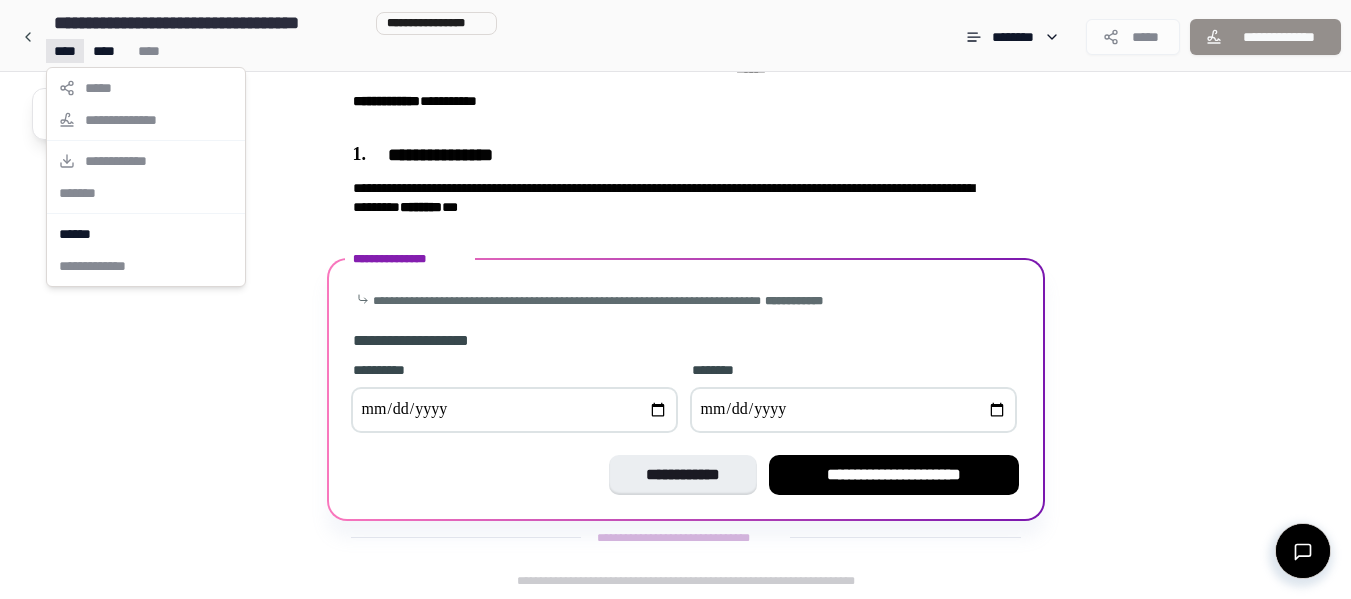 click on "**********" at bounding box center [683, 219] 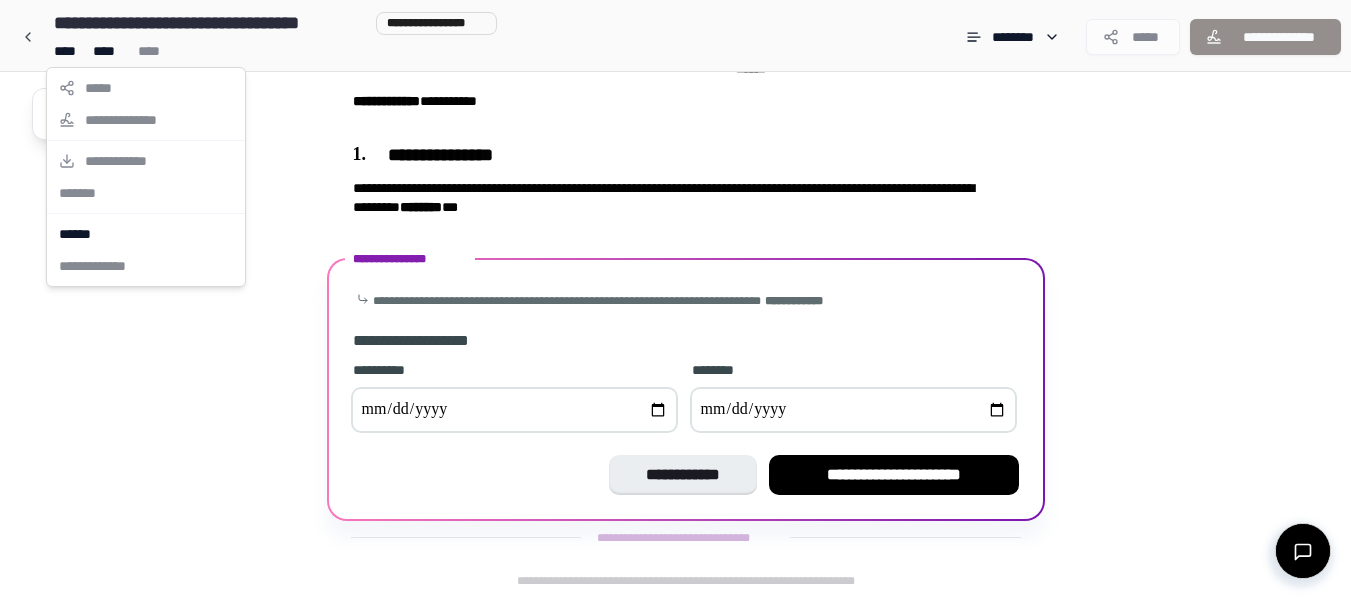 click on "**********" at bounding box center (683, 219) 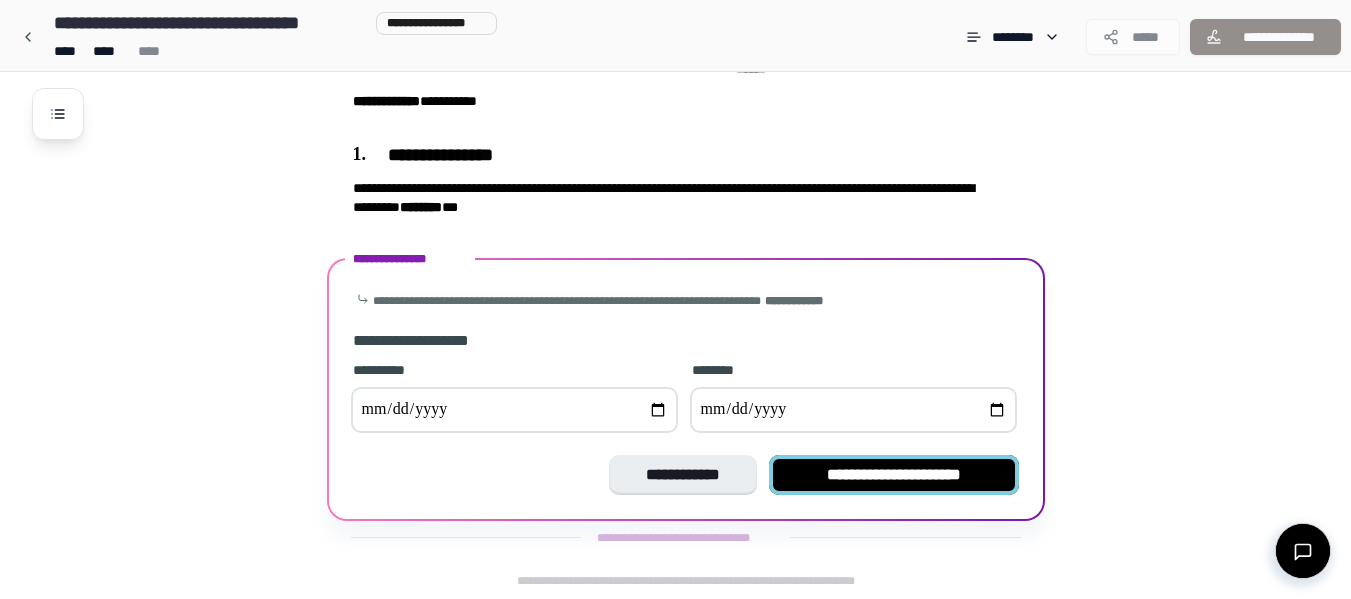 click on "**********" at bounding box center (894, 475) 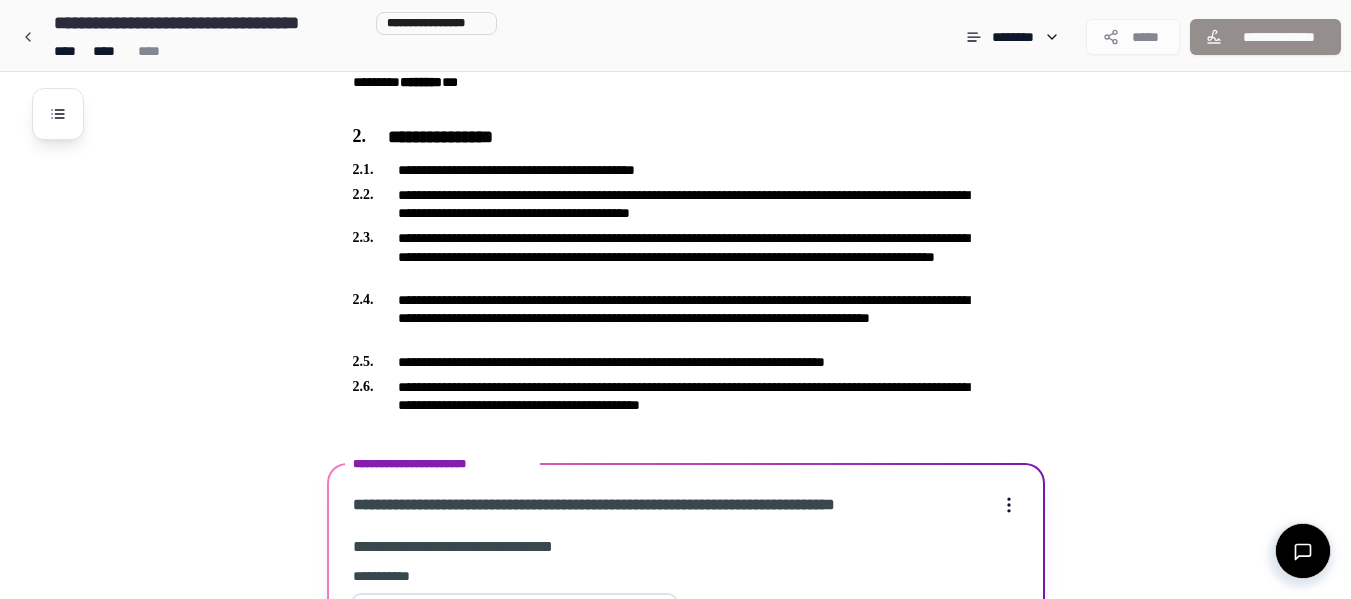 scroll, scrollTop: 848, scrollLeft: 0, axis: vertical 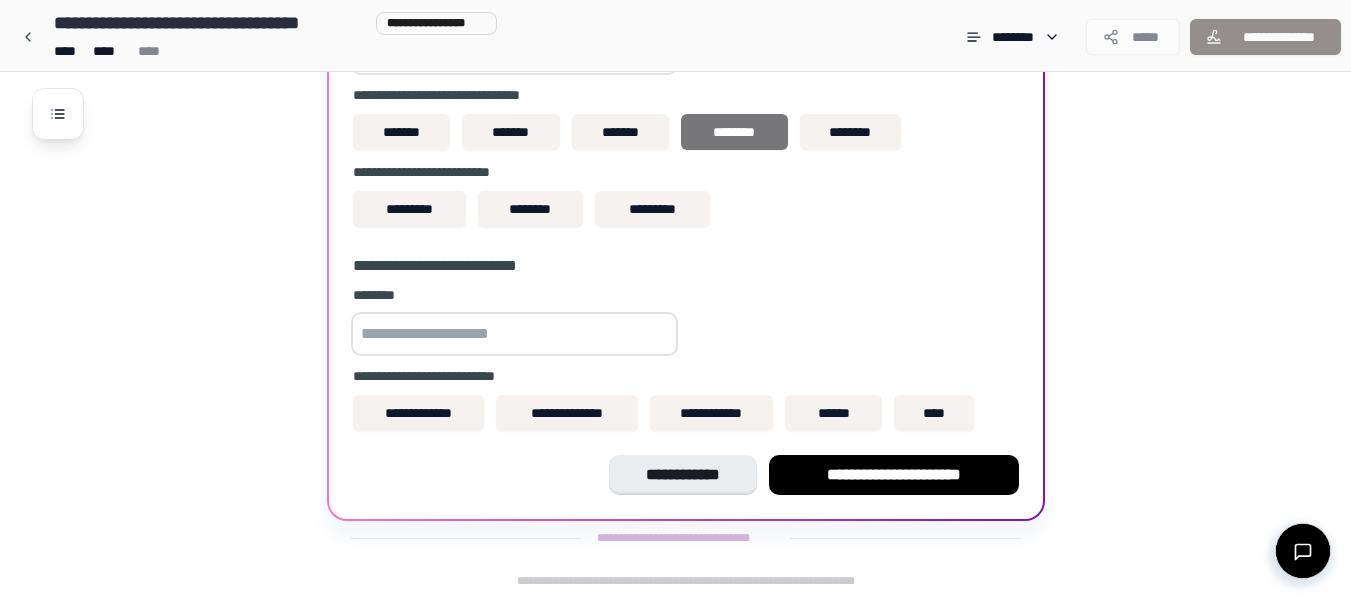 click on "********" at bounding box center (734, 132) 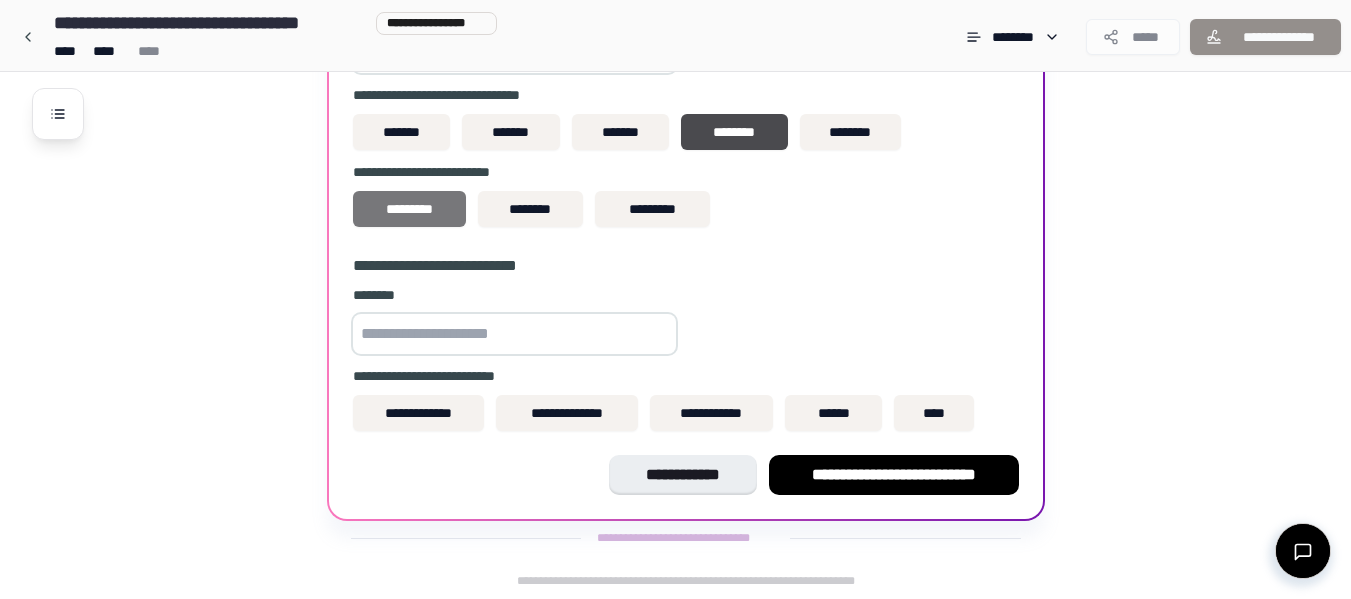 click on "*********" at bounding box center (409, 209) 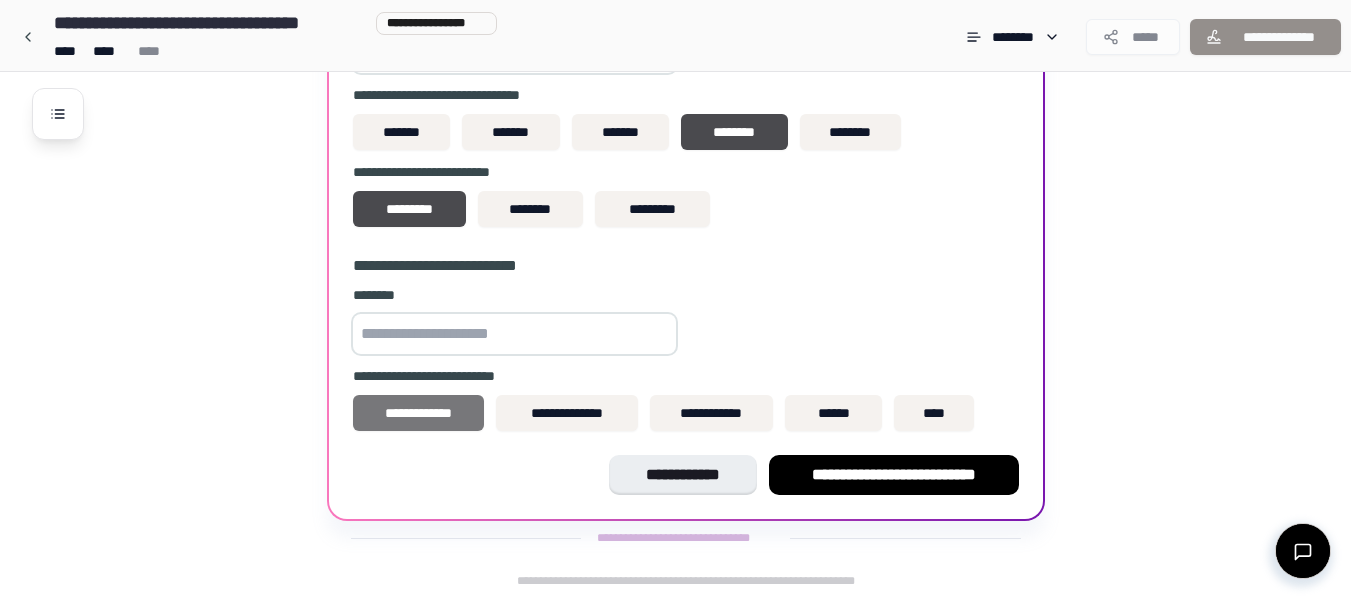click on "**********" at bounding box center [419, 413] 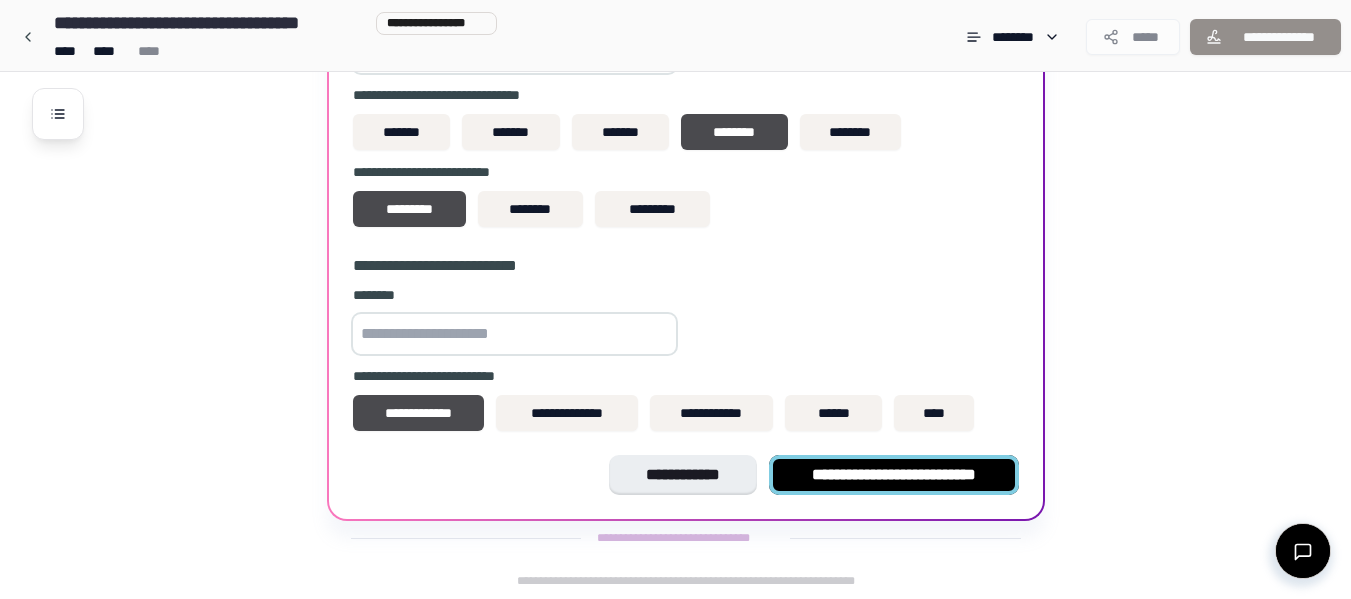 click on "**********" at bounding box center [894, 475] 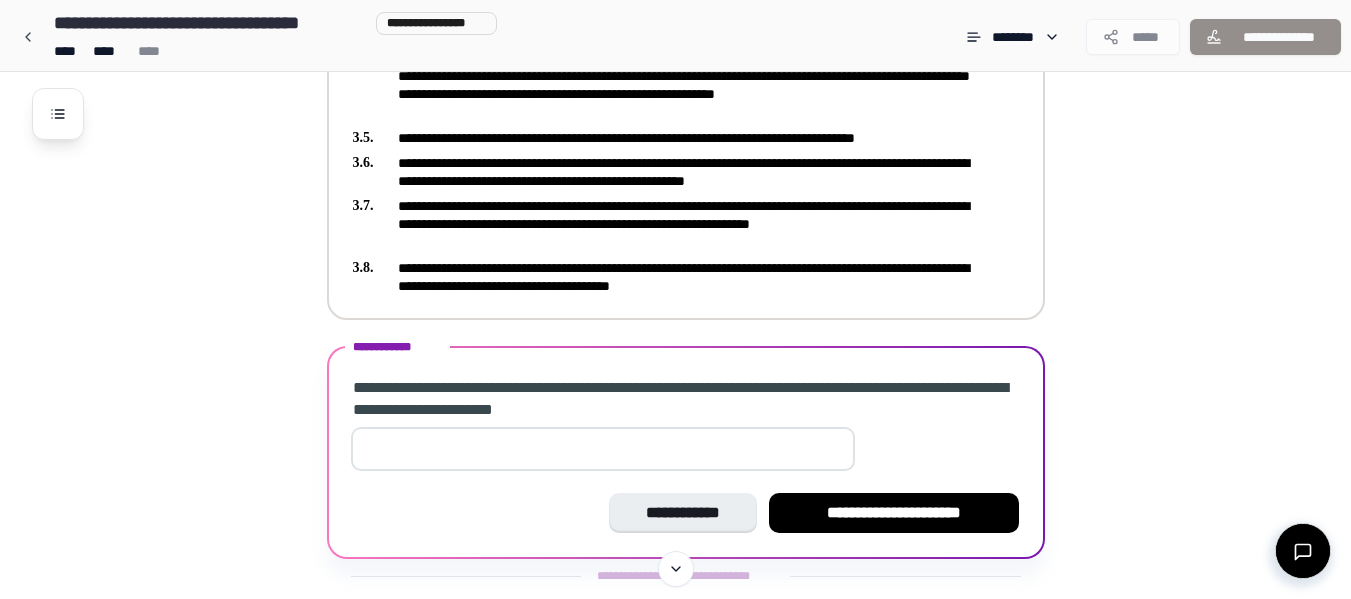 scroll, scrollTop: 894, scrollLeft: 0, axis: vertical 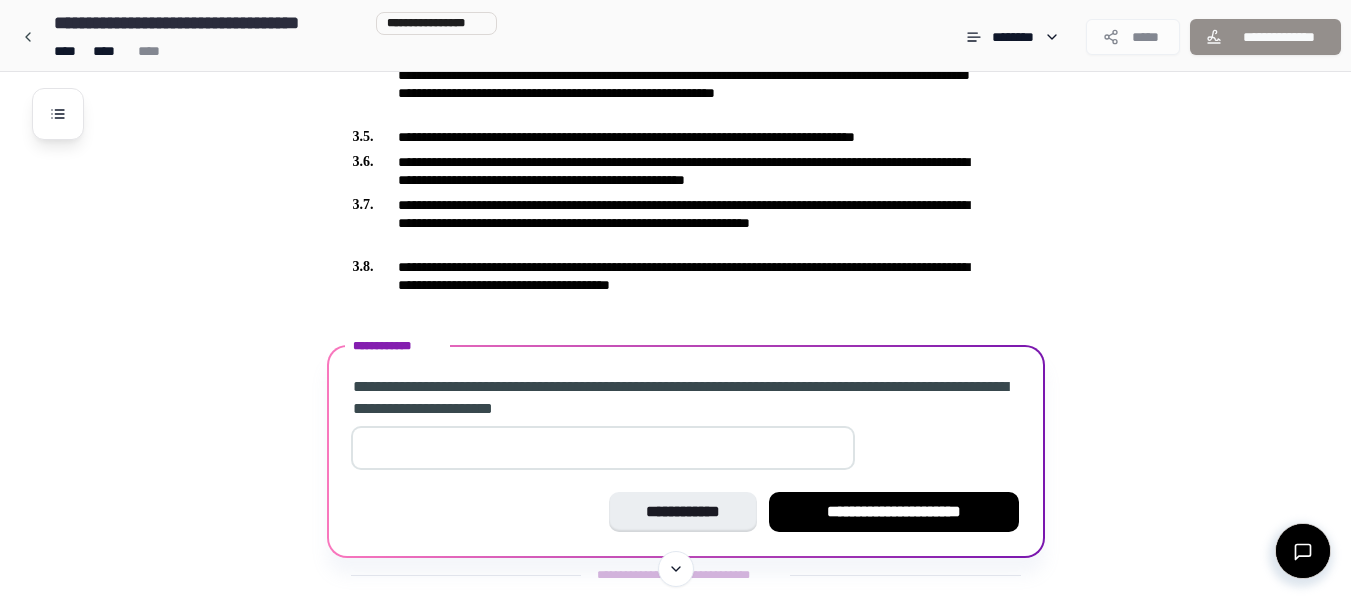 click at bounding box center (603, 448) 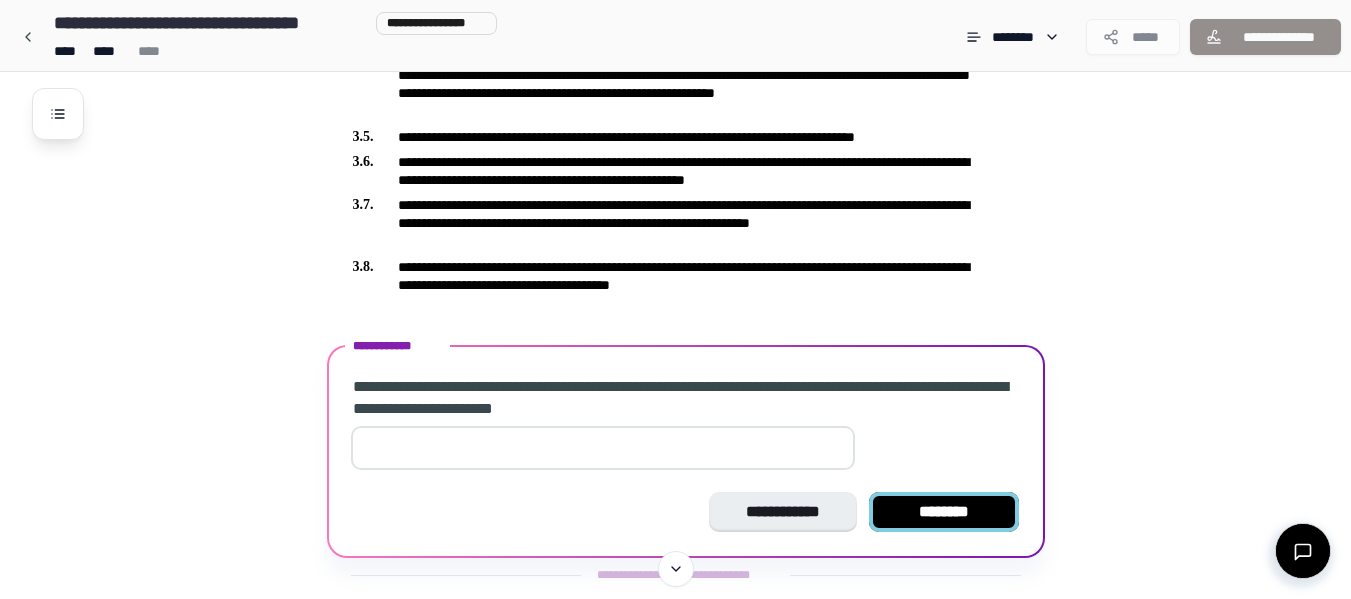 type on "*" 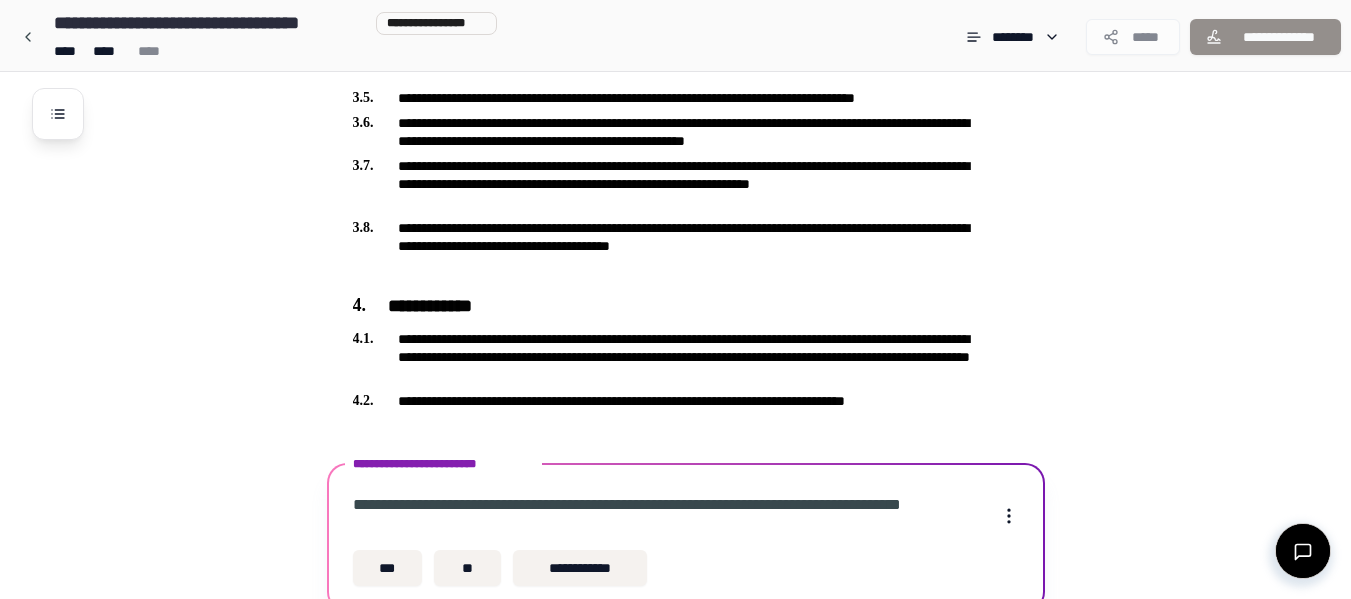 scroll, scrollTop: 1024, scrollLeft: 0, axis: vertical 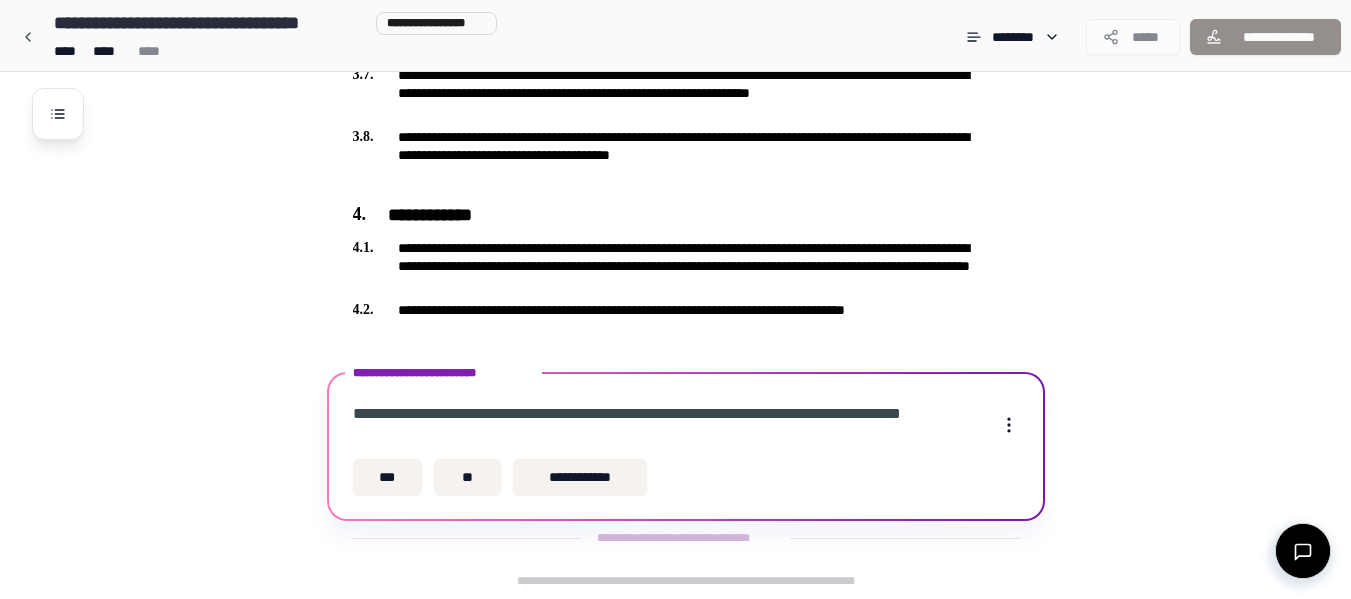 click on "**********" at bounding box center (668, 425) 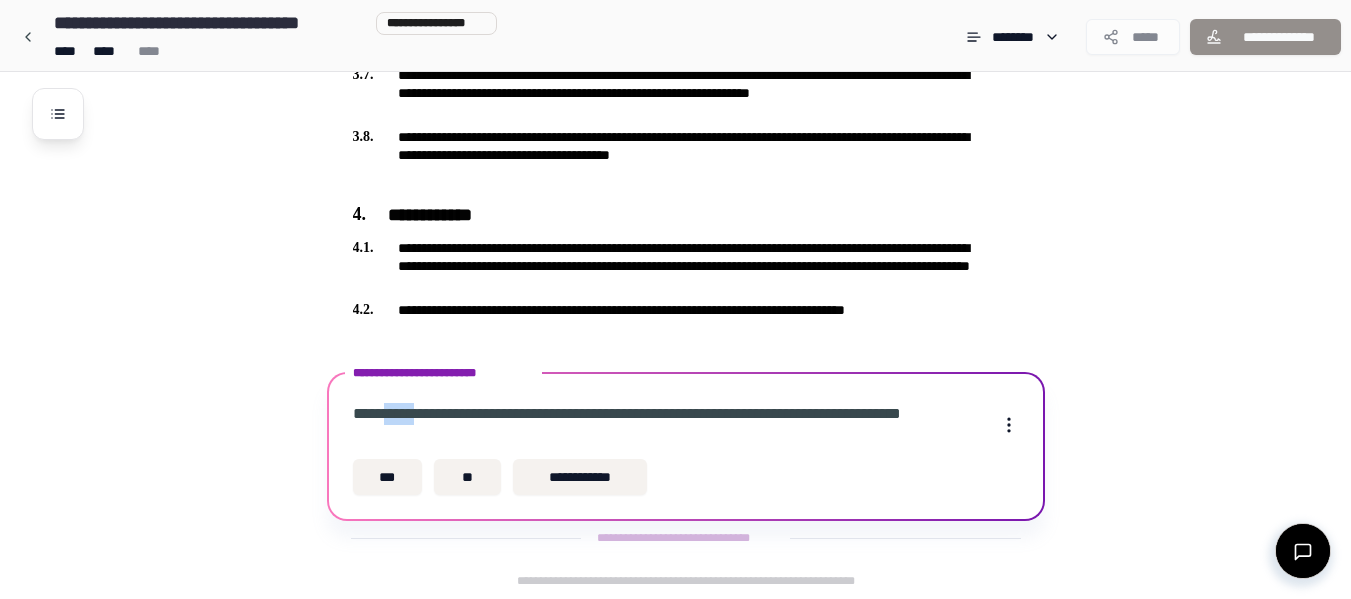 click on "**********" at bounding box center [668, 425] 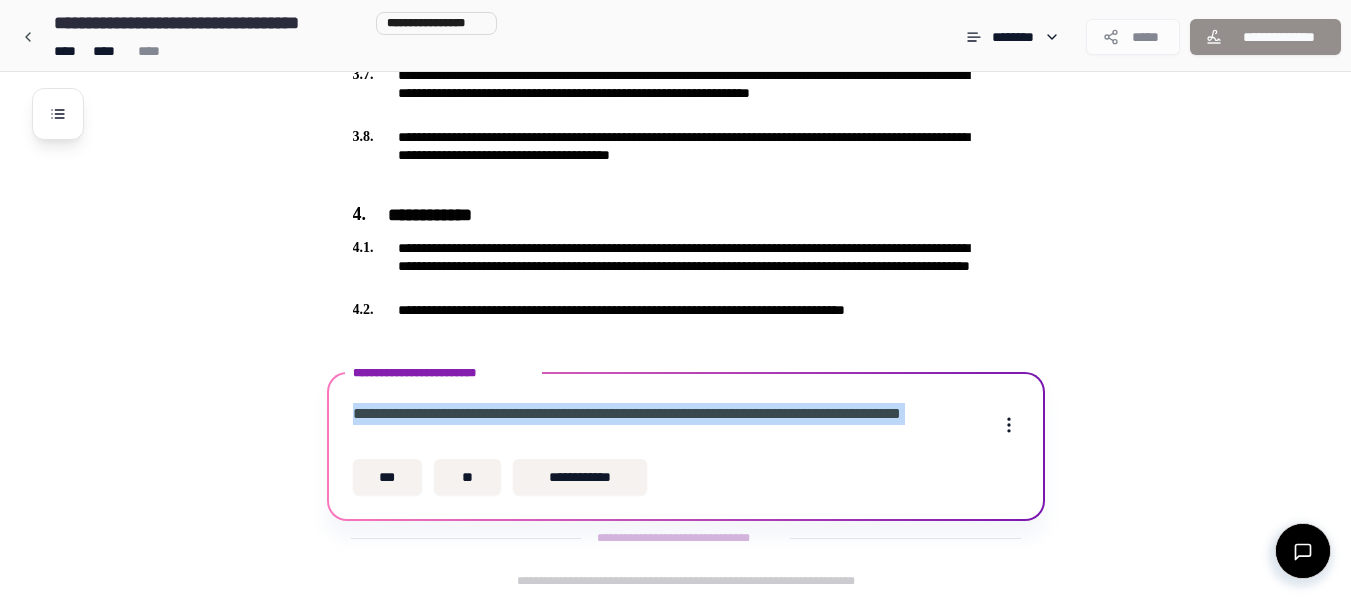 click on "**********" at bounding box center [668, 425] 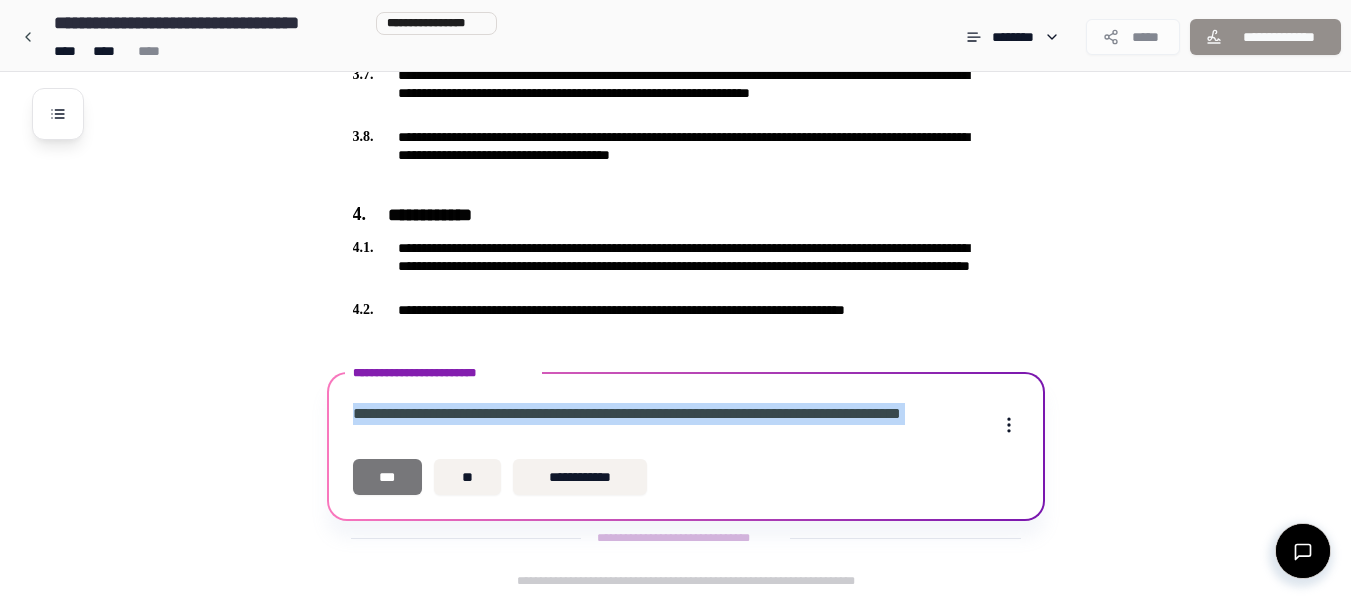 click on "***" at bounding box center (388, 477) 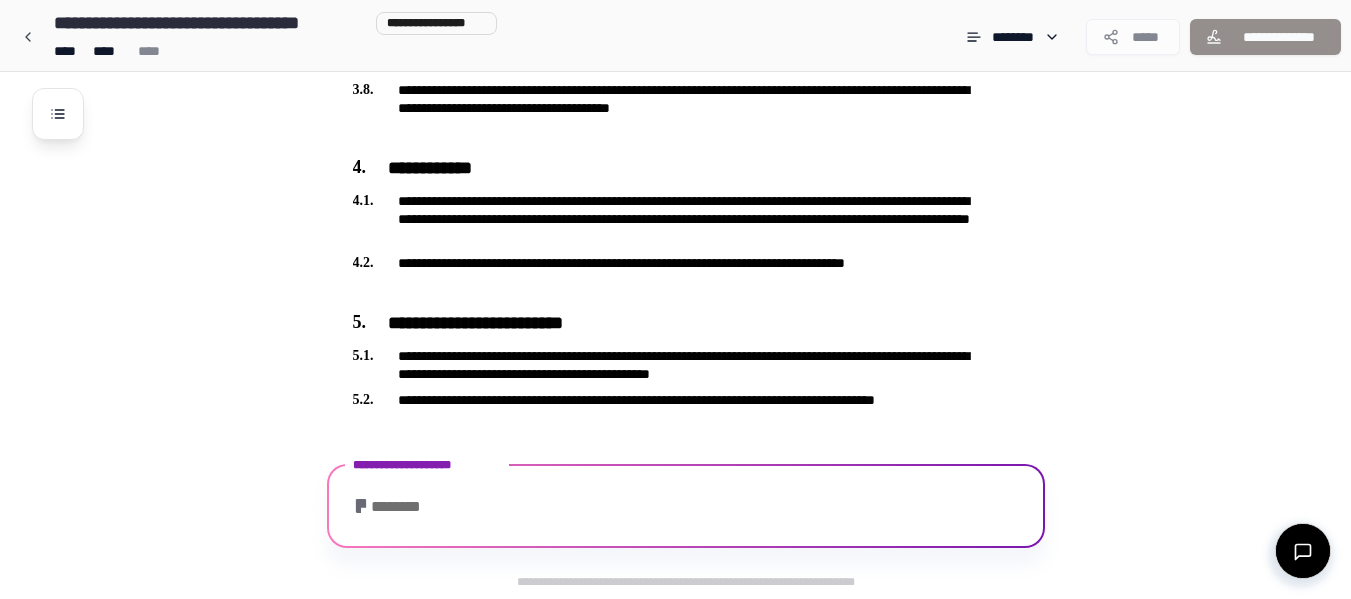 scroll, scrollTop: 1141, scrollLeft: 0, axis: vertical 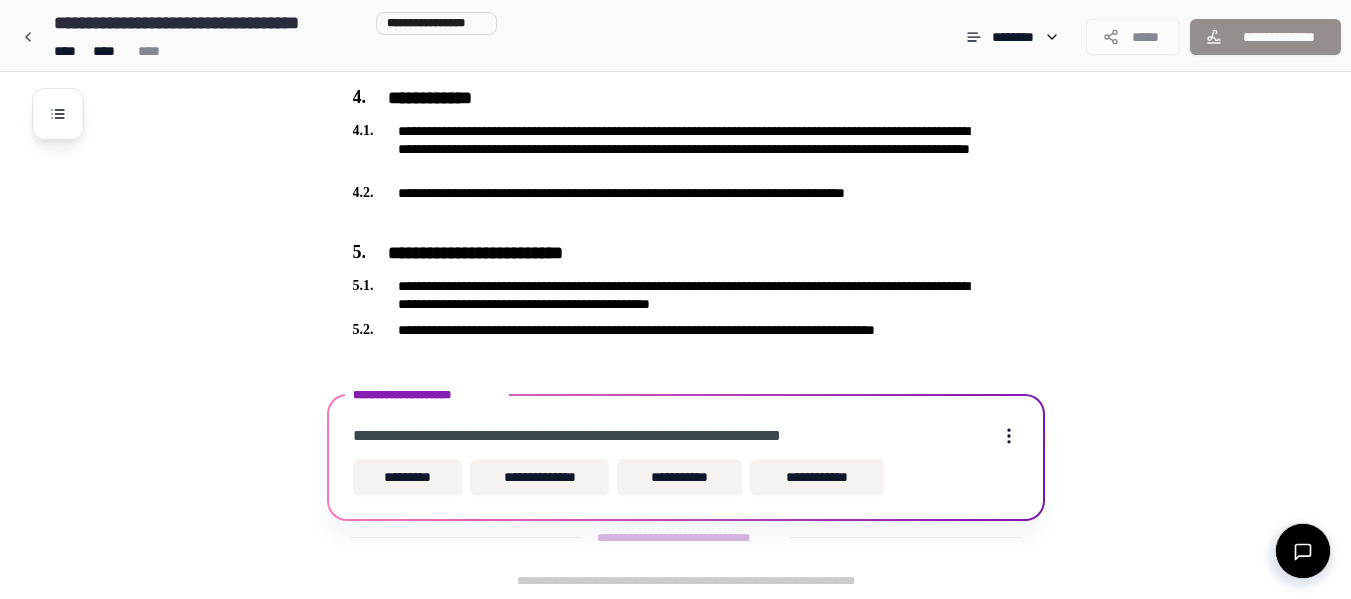 click on "**********" at bounding box center [601, 436] 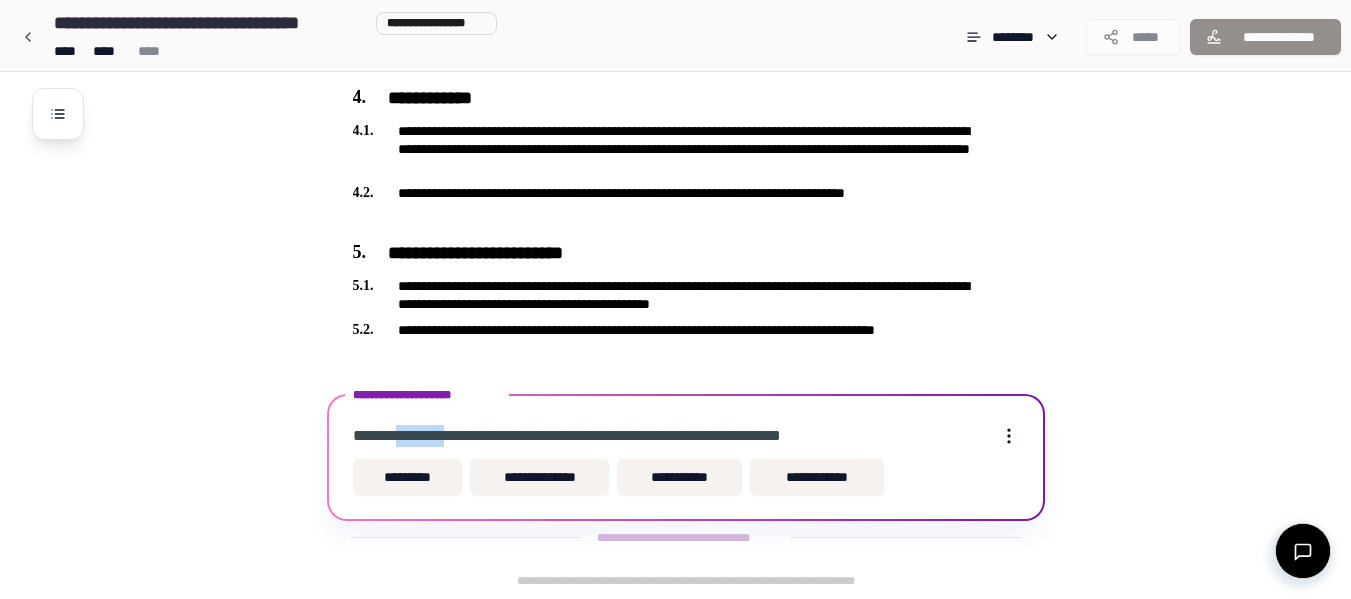 click on "**********" at bounding box center [601, 436] 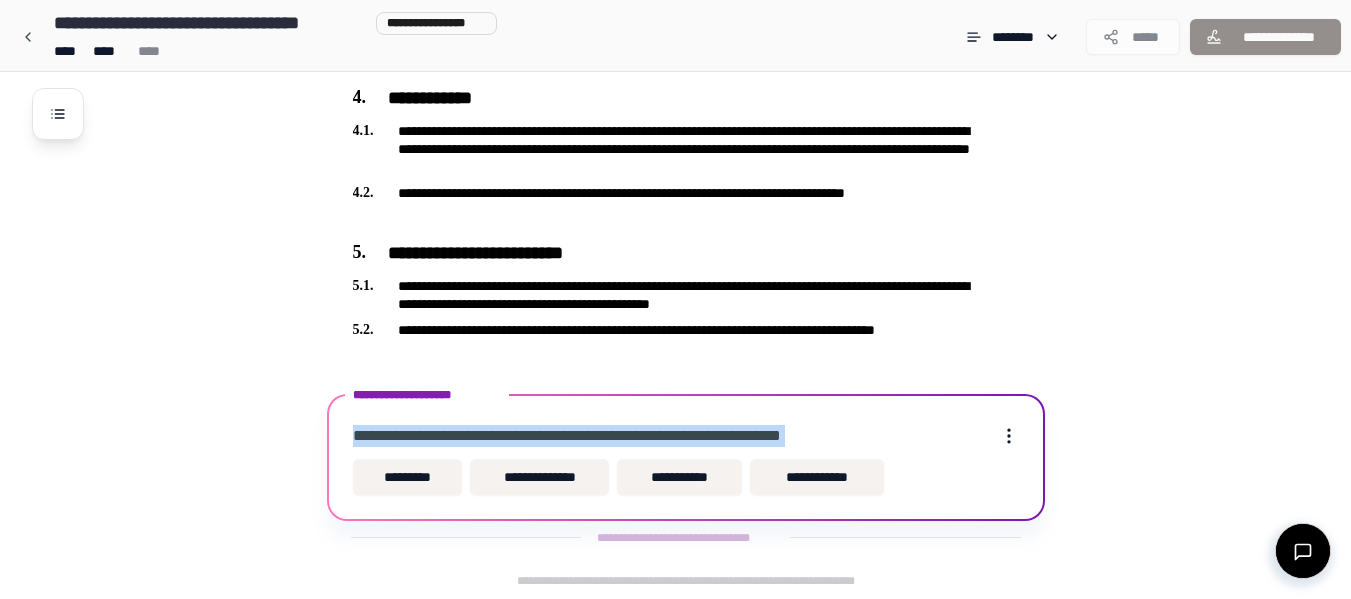 click on "**********" at bounding box center [601, 436] 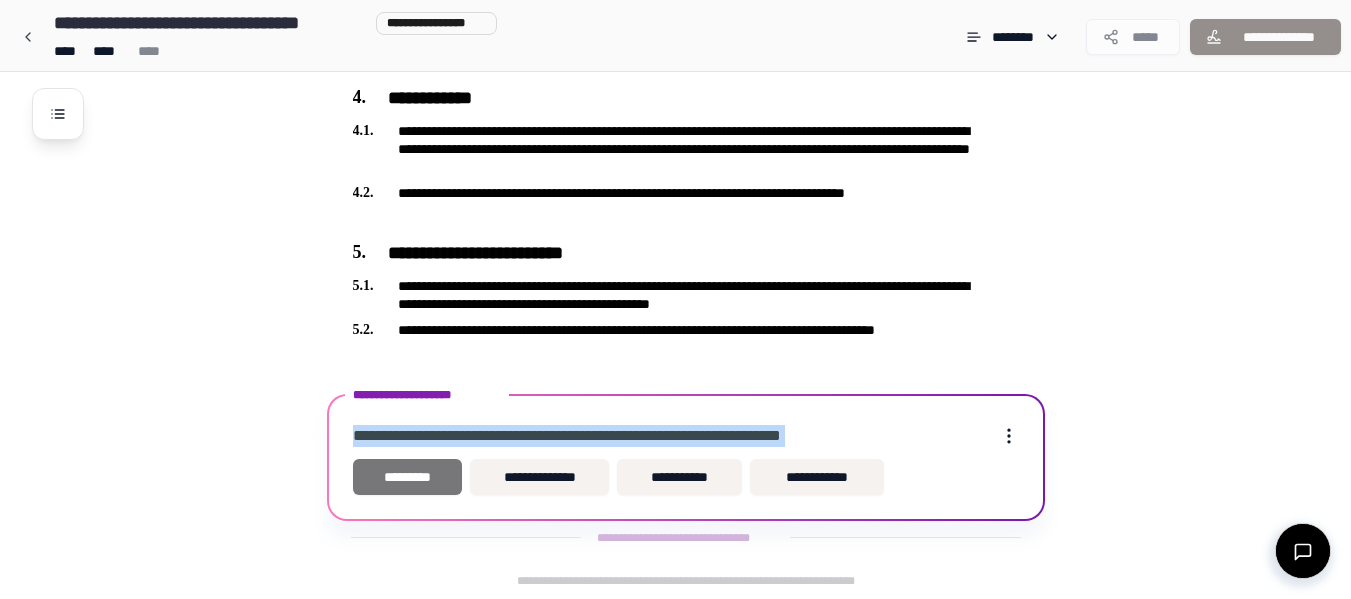 click on "*********" at bounding box center (408, 477) 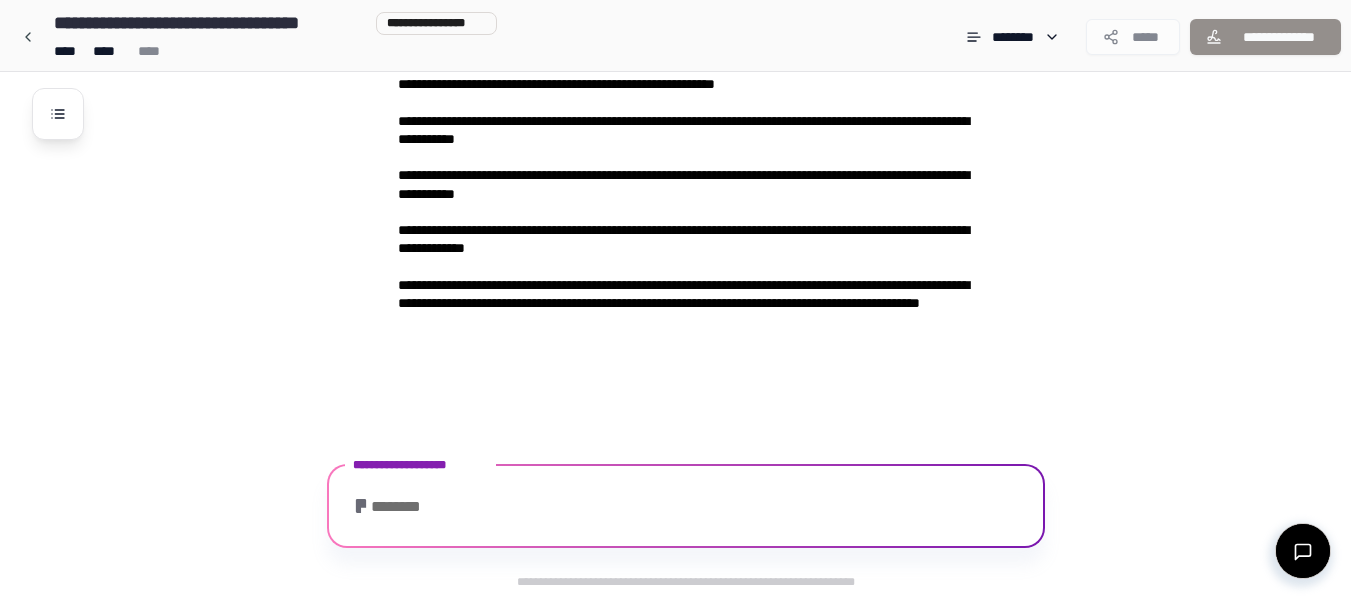 scroll, scrollTop: 2865, scrollLeft: 0, axis: vertical 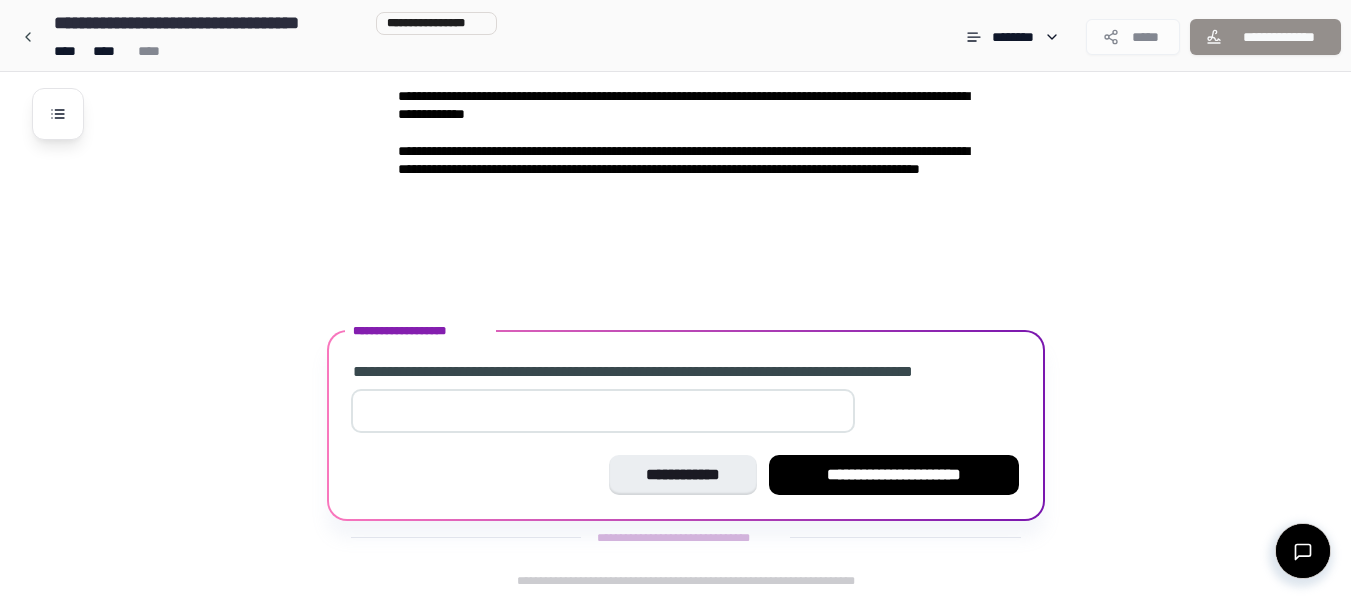 click on "**********" at bounding box center (683, 372) 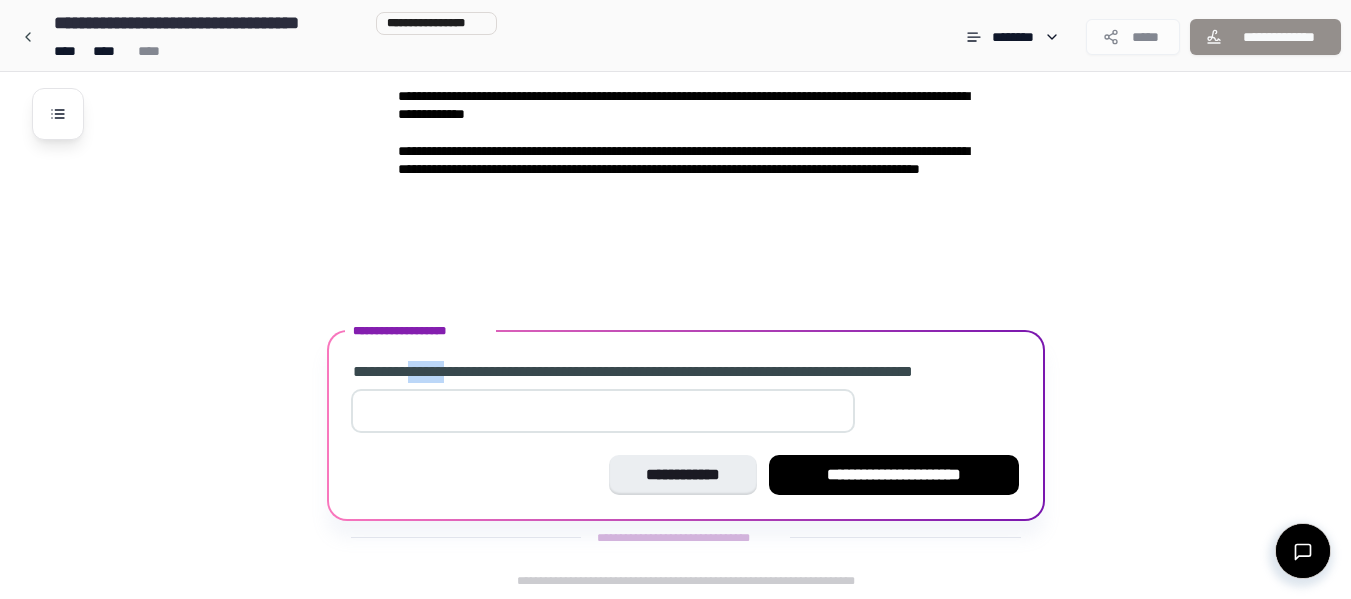 click on "**********" at bounding box center [683, 372] 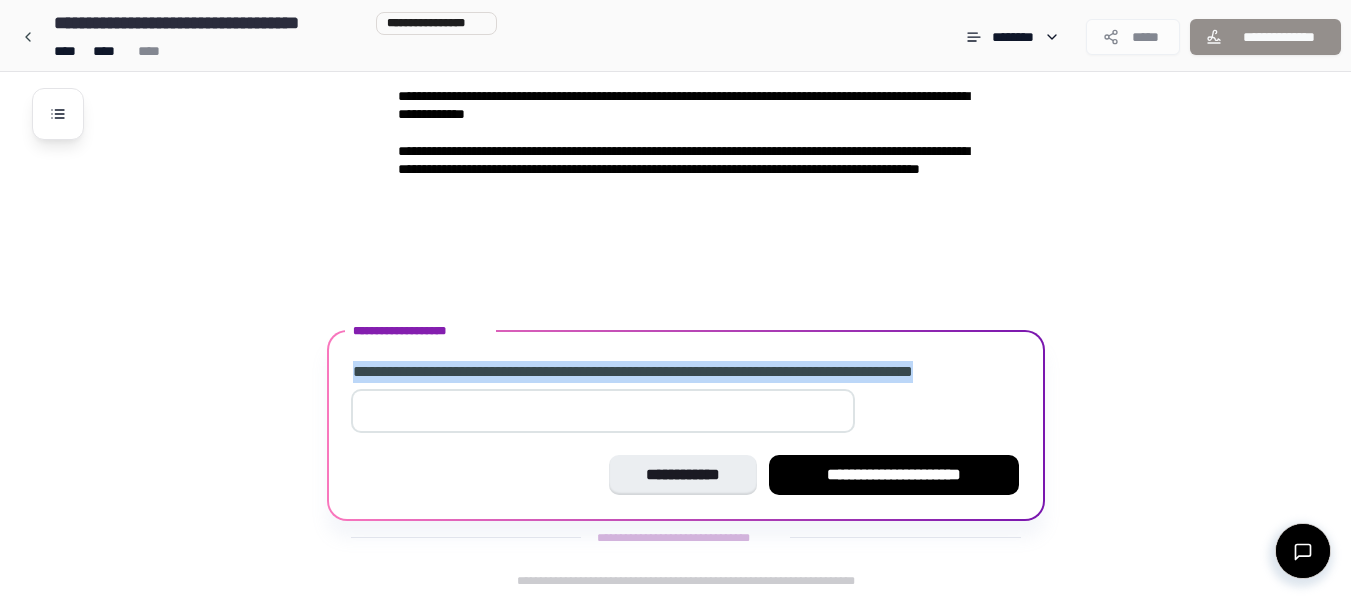 click on "**********" at bounding box center (683, 372) 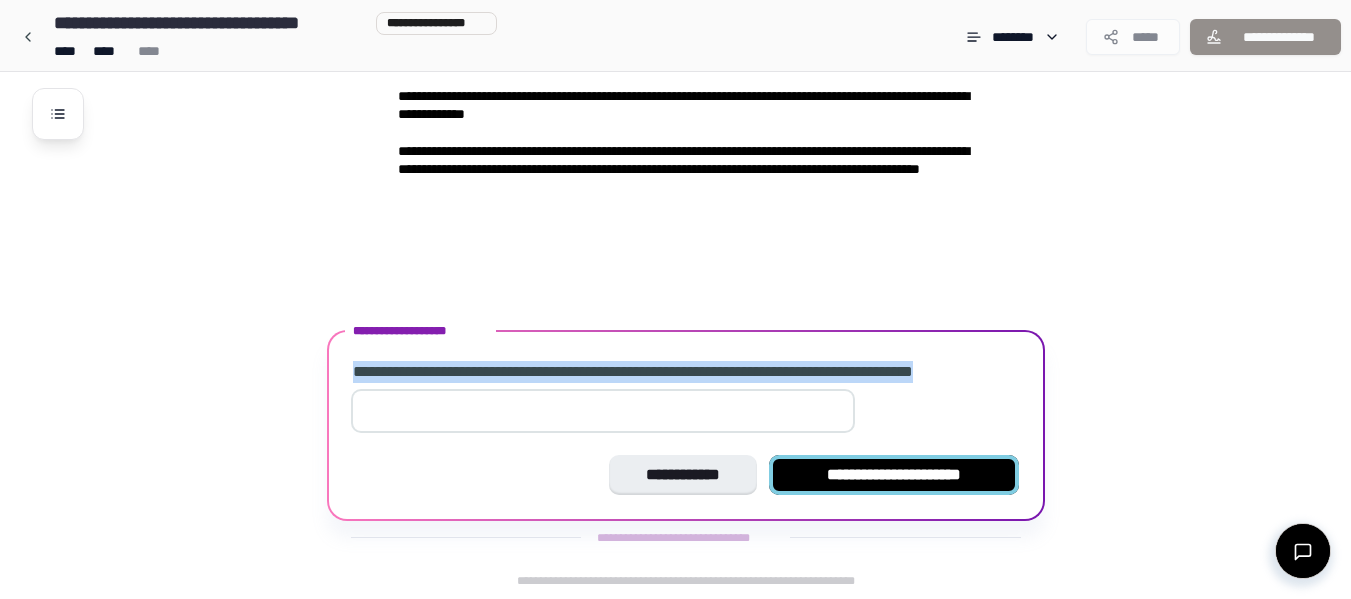 click on "**********" at bounding box center [894, 475] 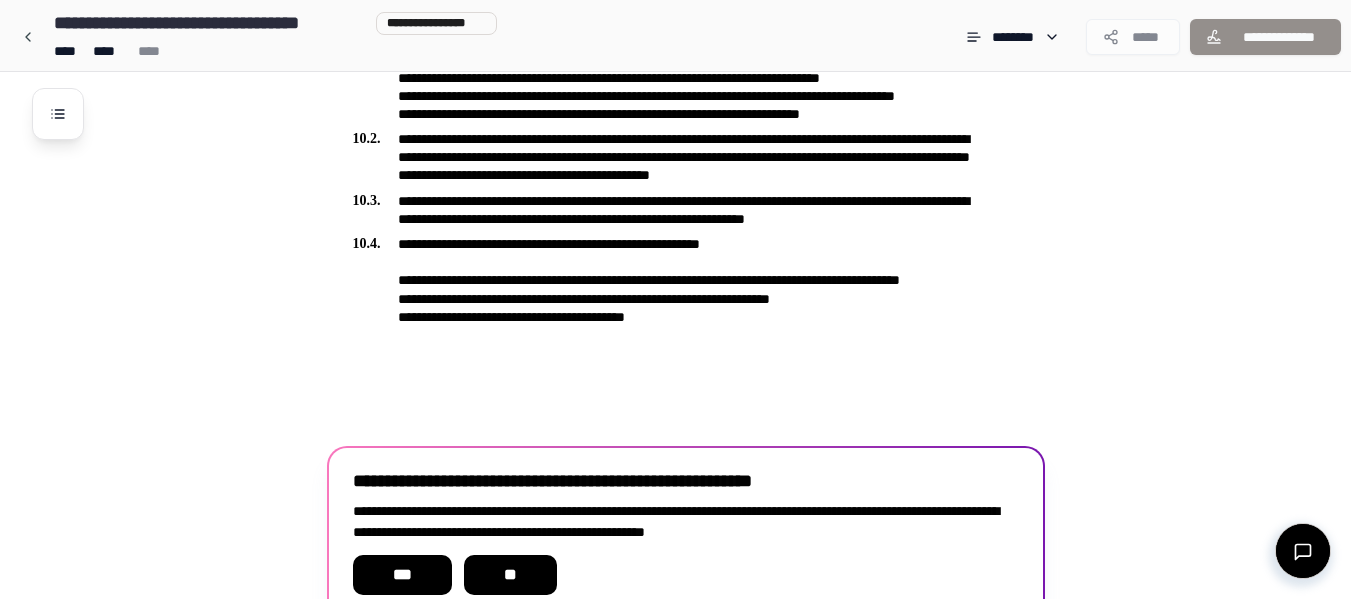scroll, scrollTop: 3468, scrollLeft: 0, axis: vertical 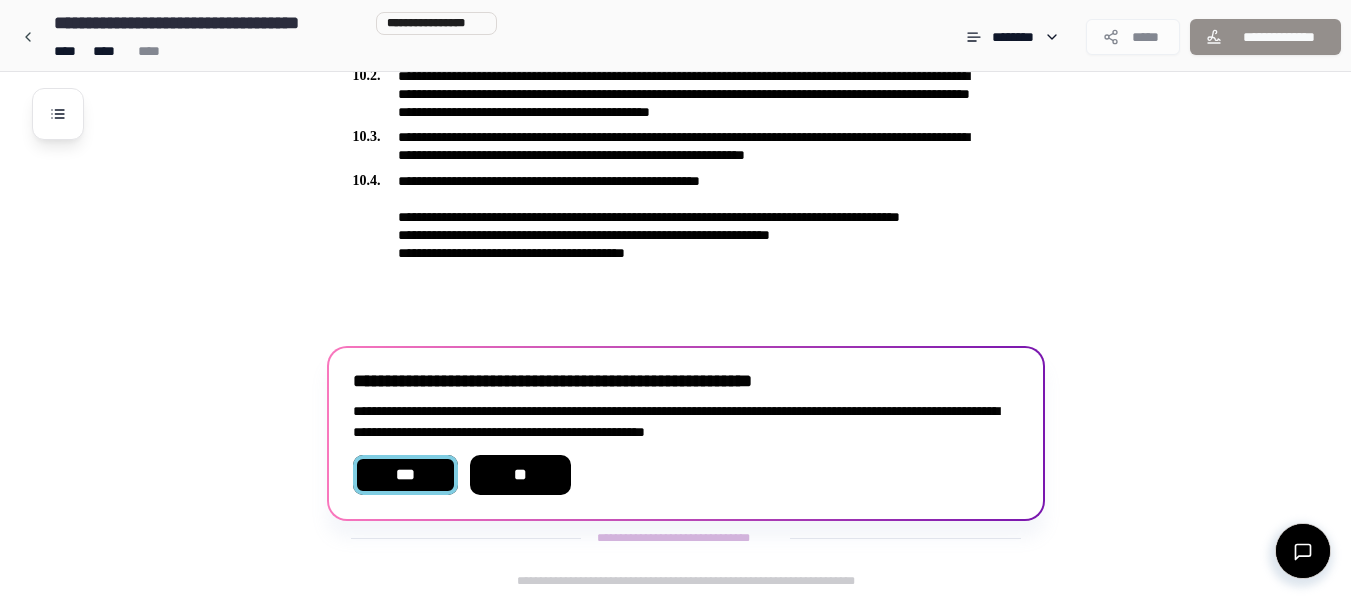 click on "***" at bounding box center [405, 475] 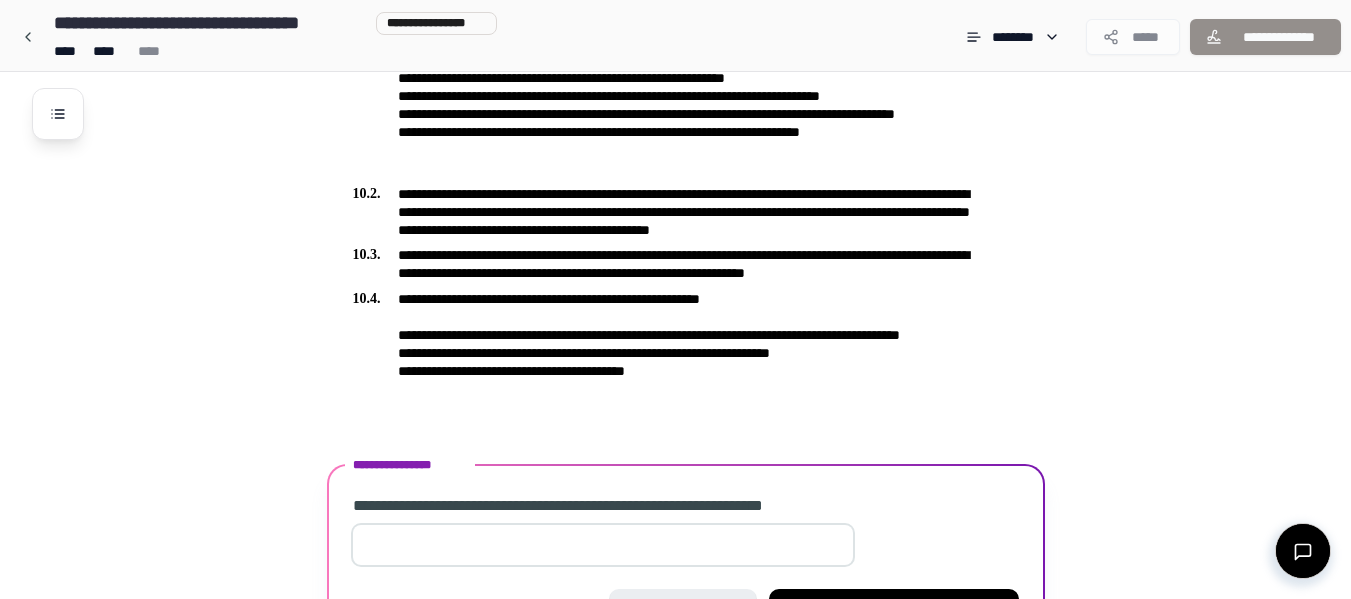 scroll, scrollTop: 3484, scrollLeft: 0, axis: vertical 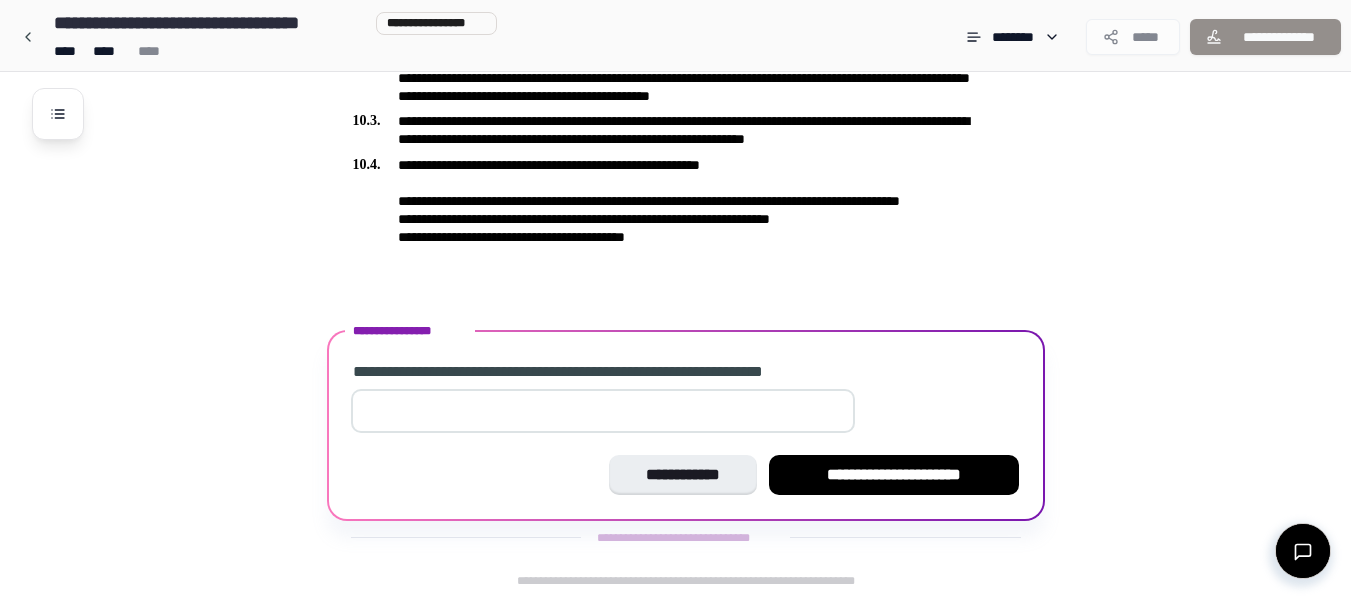 click at bounding box center [603, 411] 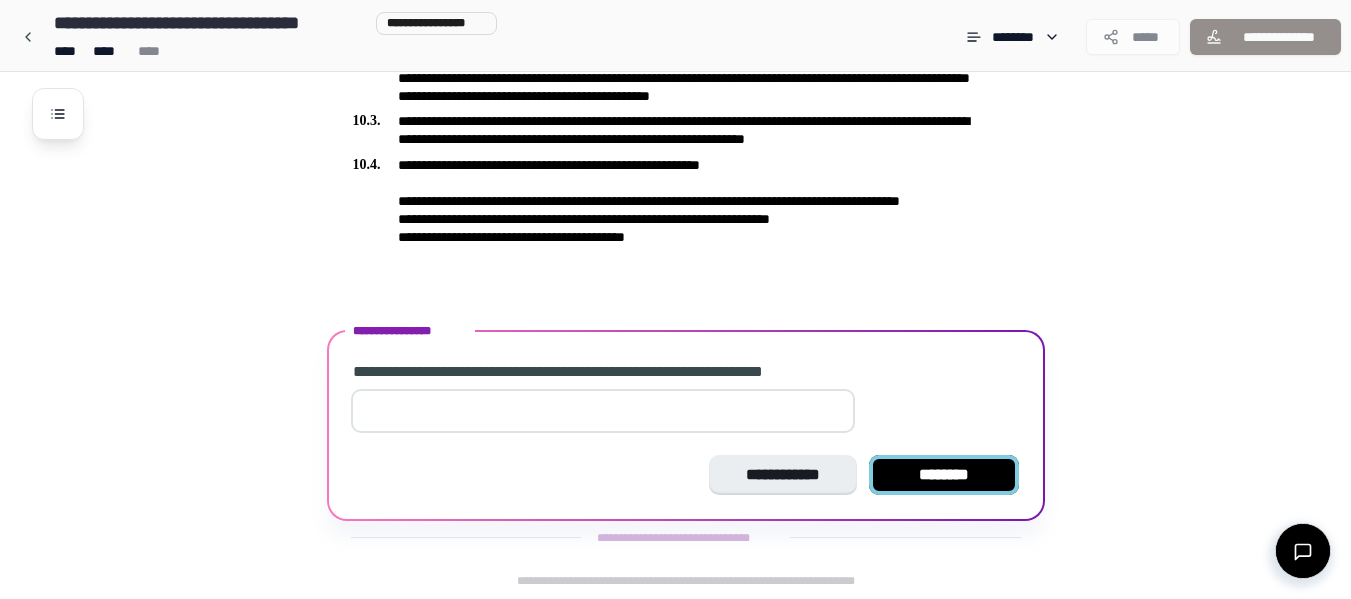 type on "***" 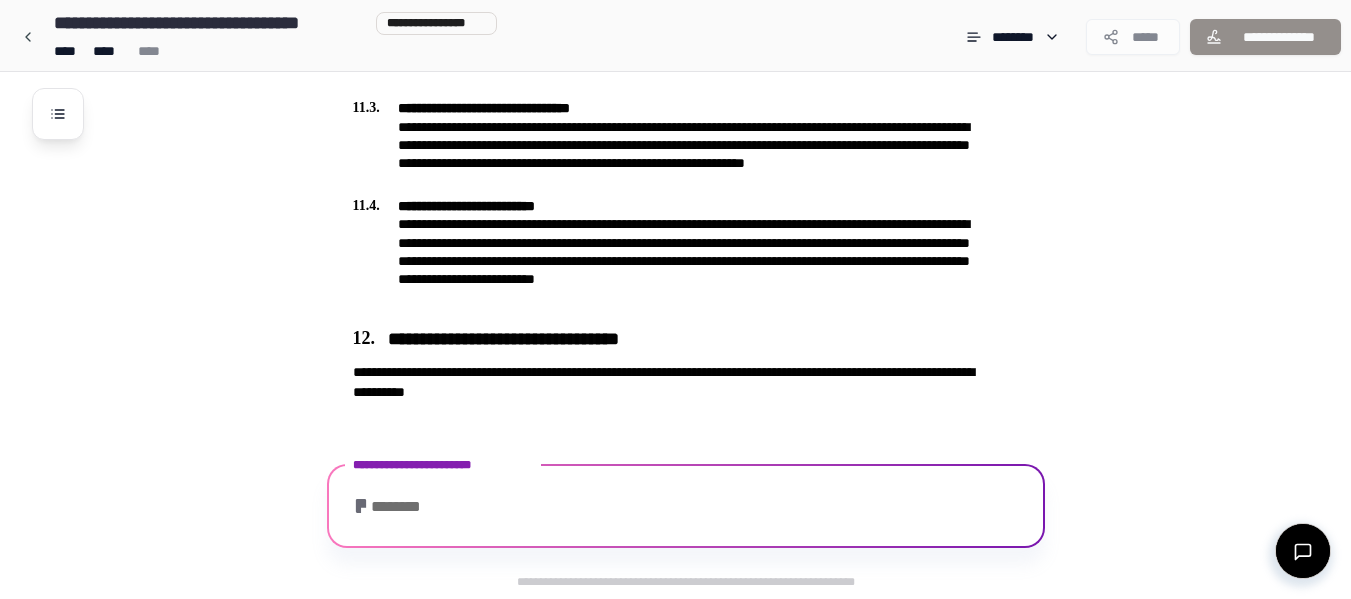 scroll, scrollTop: 4067, scrollLeft: 0, axis: vertical 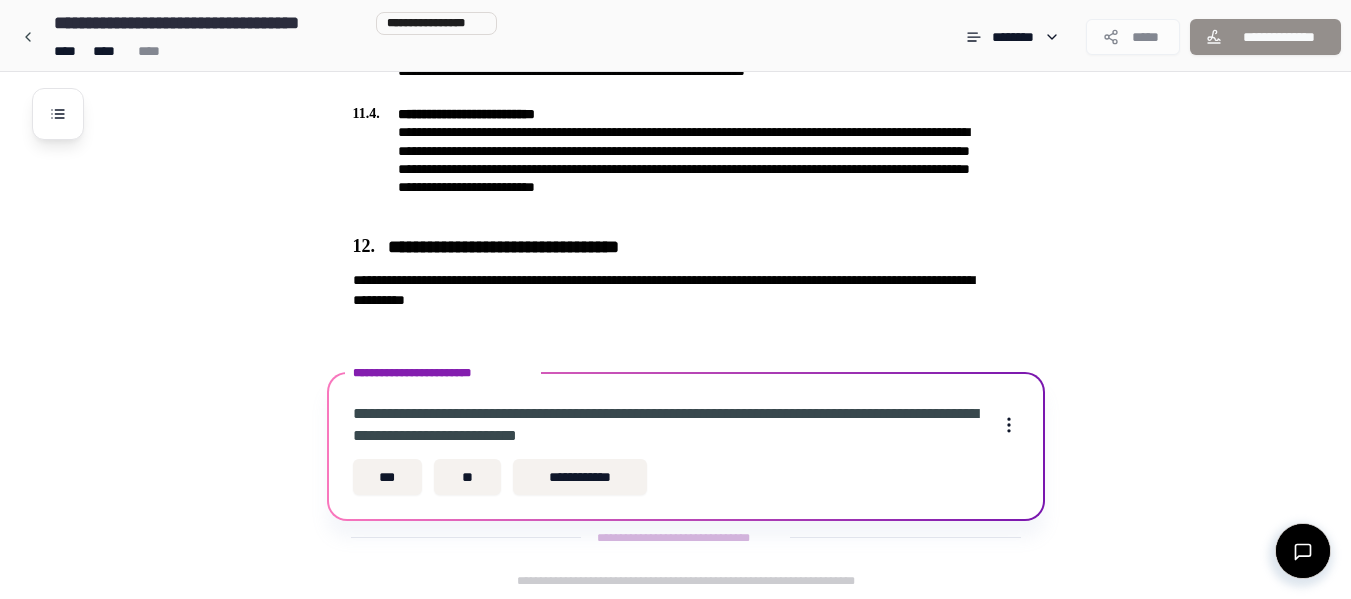 click on "**********" at bounding box center [668, 425] 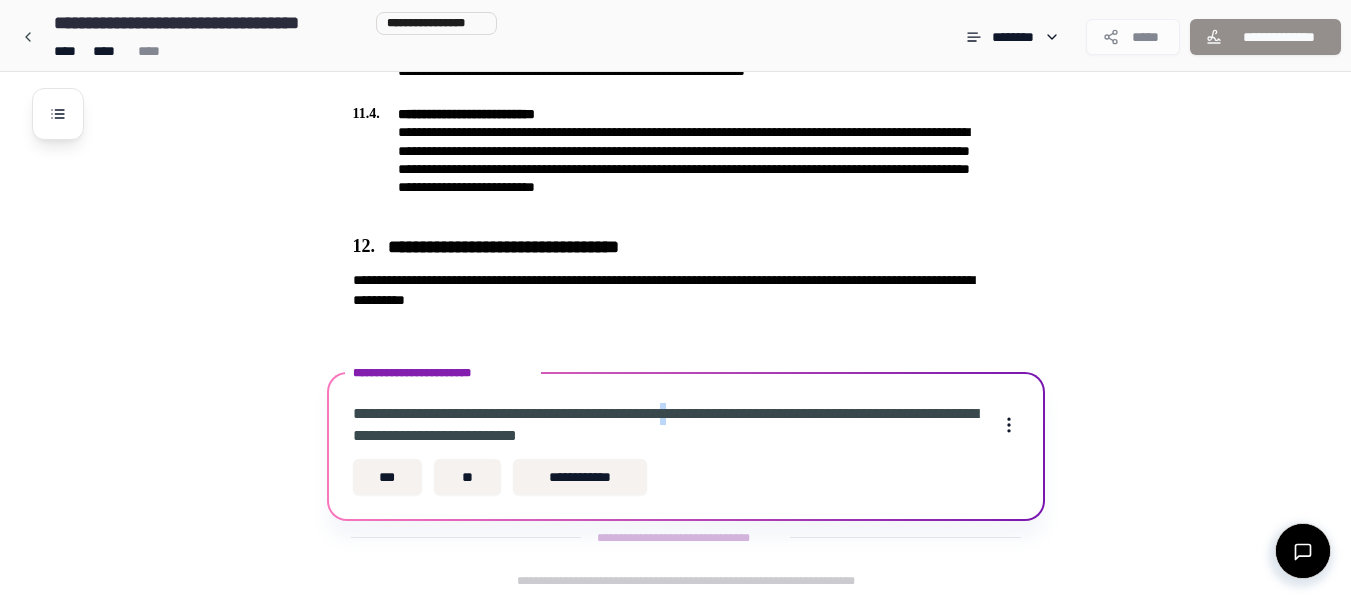 click on "**********" at bounding box center (668, 425) 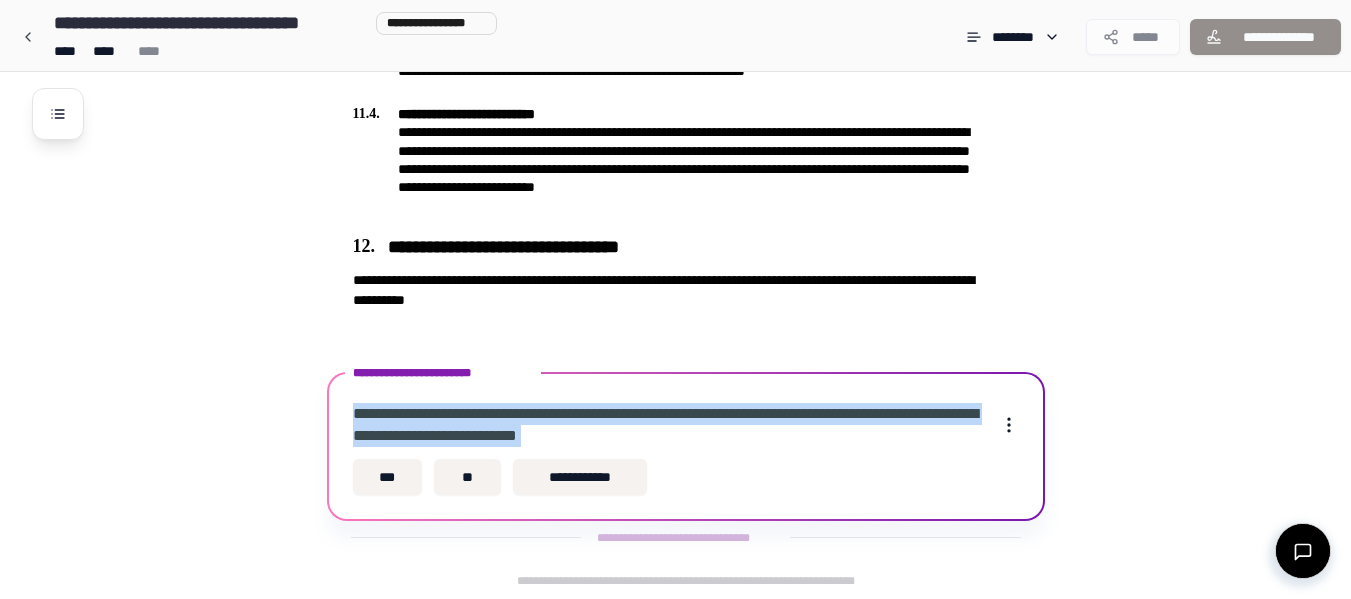 click on "**********" at bounding box center (668, 425) 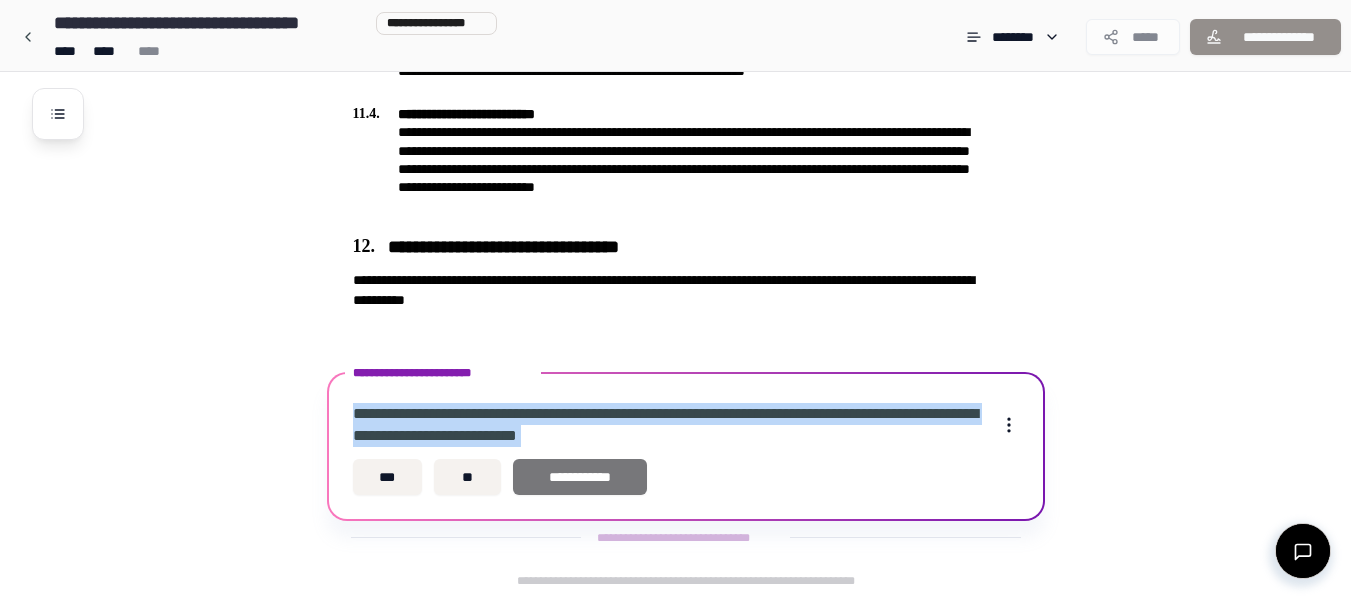 click on "**********" at bounding box center [580, 477] 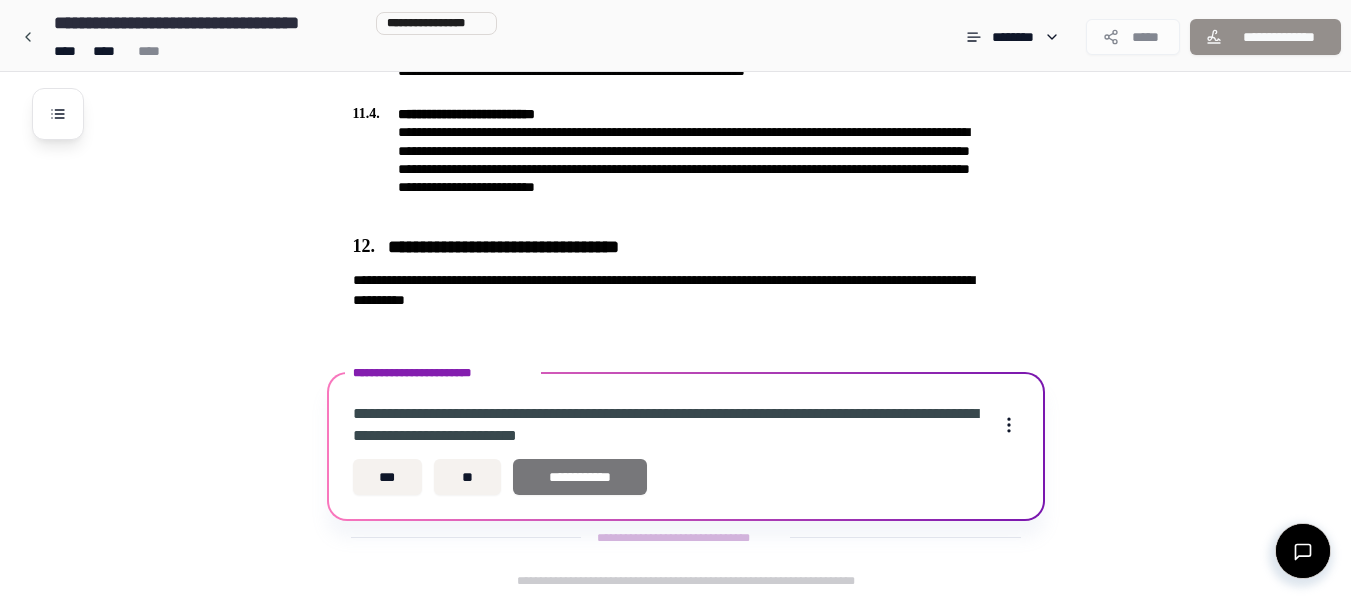 scroll, scrollTop: 4159, scrollLeft: 0, axis: vertical 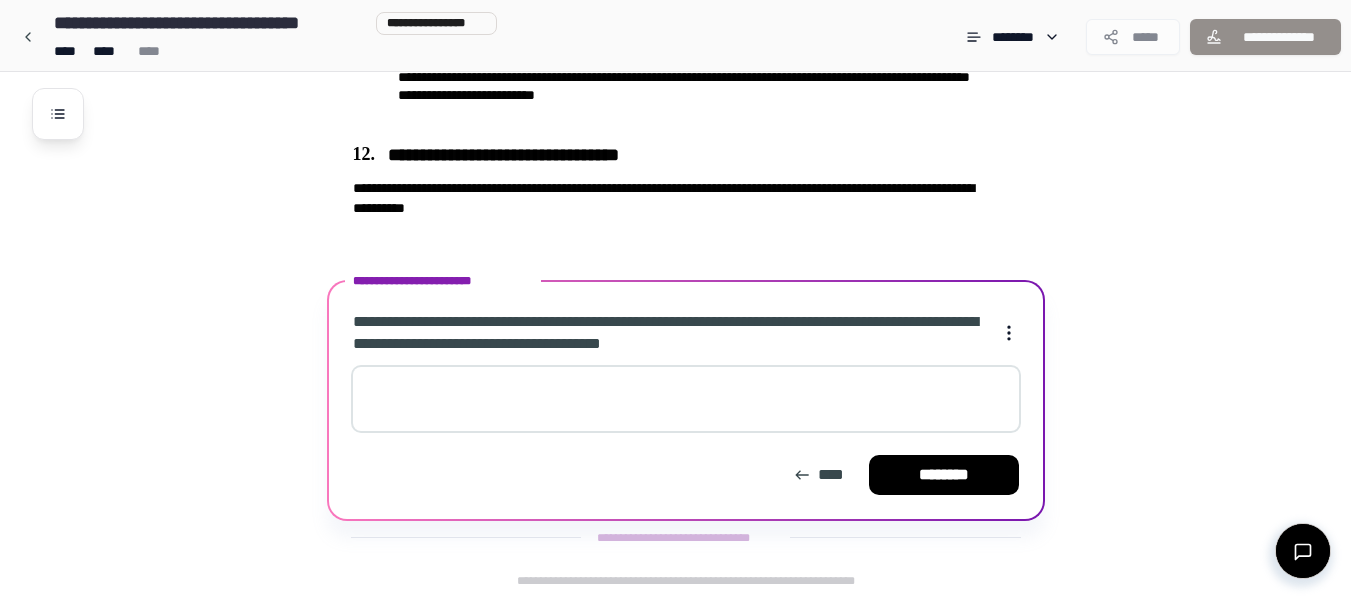 click at bounding box center [686, 399] 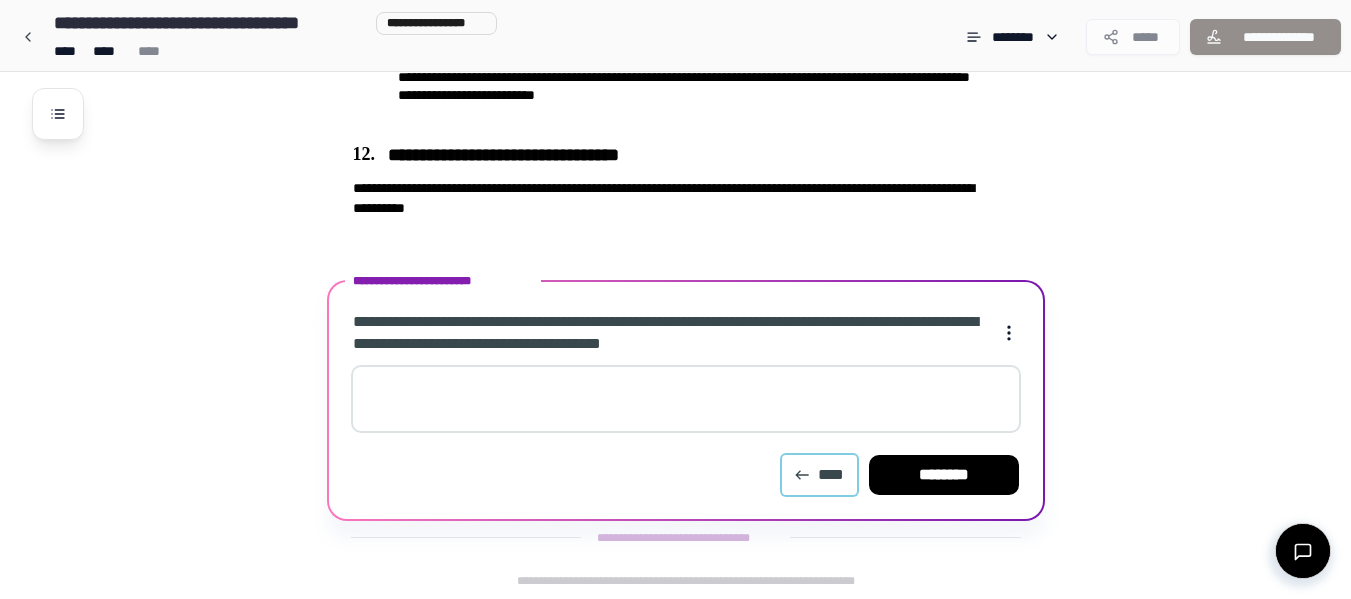 click on "****" at bounding box center [819, 475] 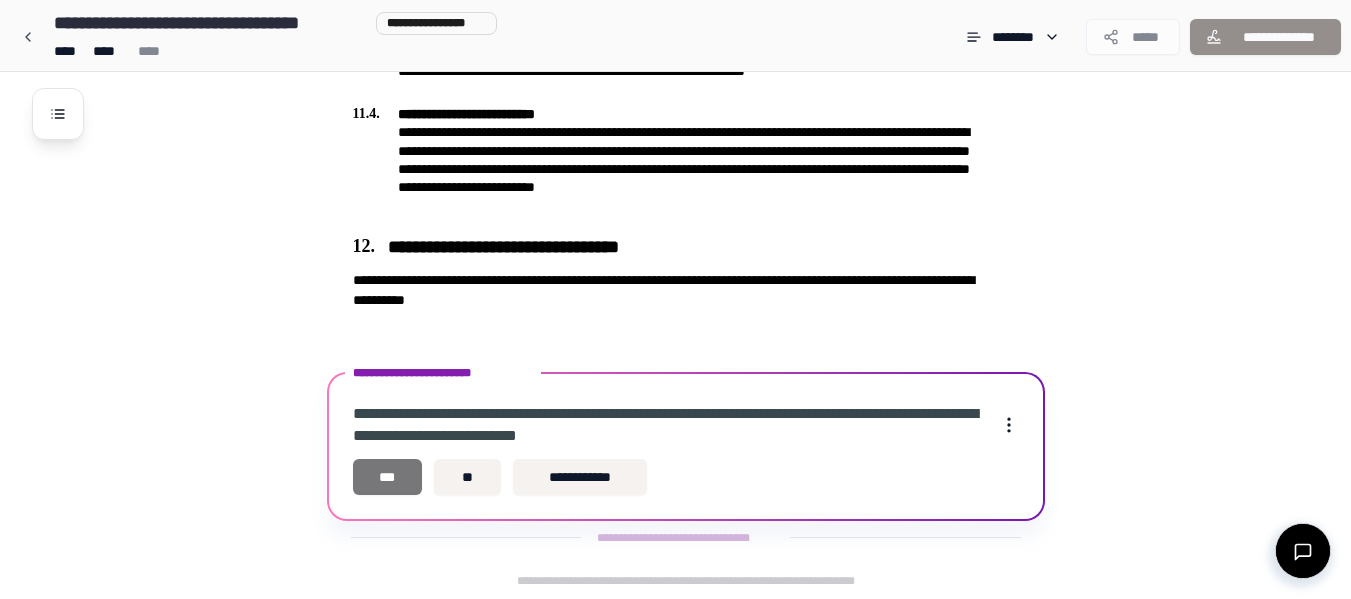 click on "***" at bounding box center [388, 477] 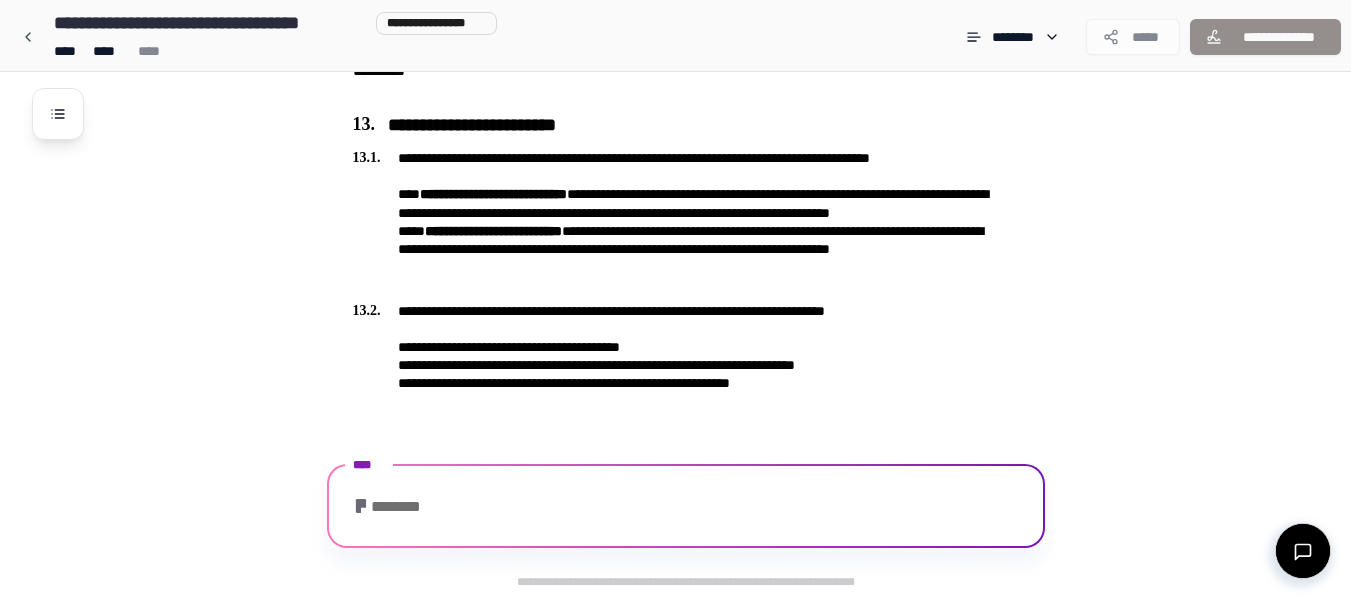 scroll, scrollTop: 4393, scrollLeft: 0, axis: vertical 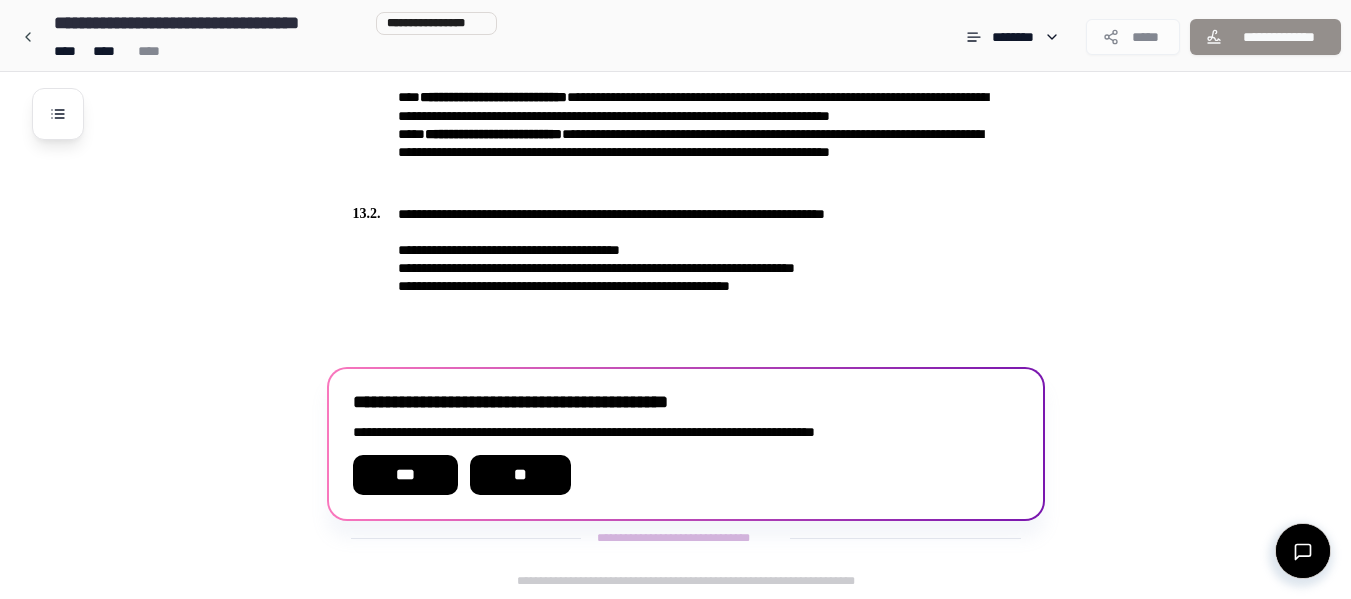click on "***" at bounding box center [405, 475] 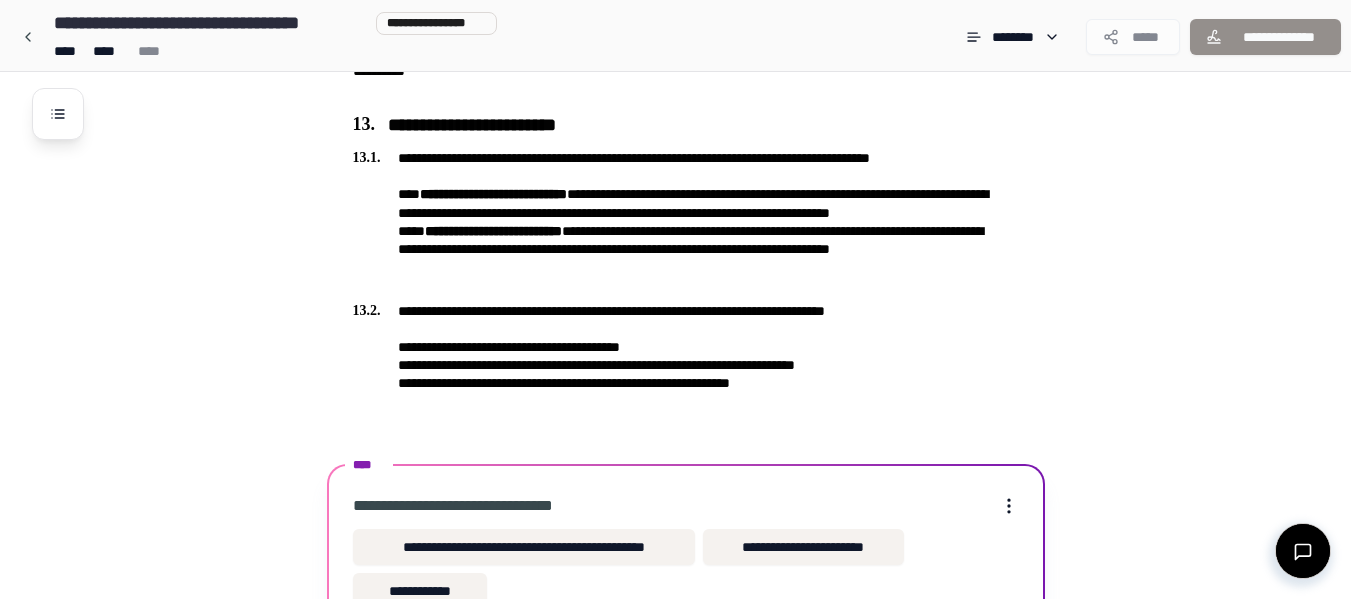scroll, scrollTop: 4410, scrollLeft: 0, axis: vertical 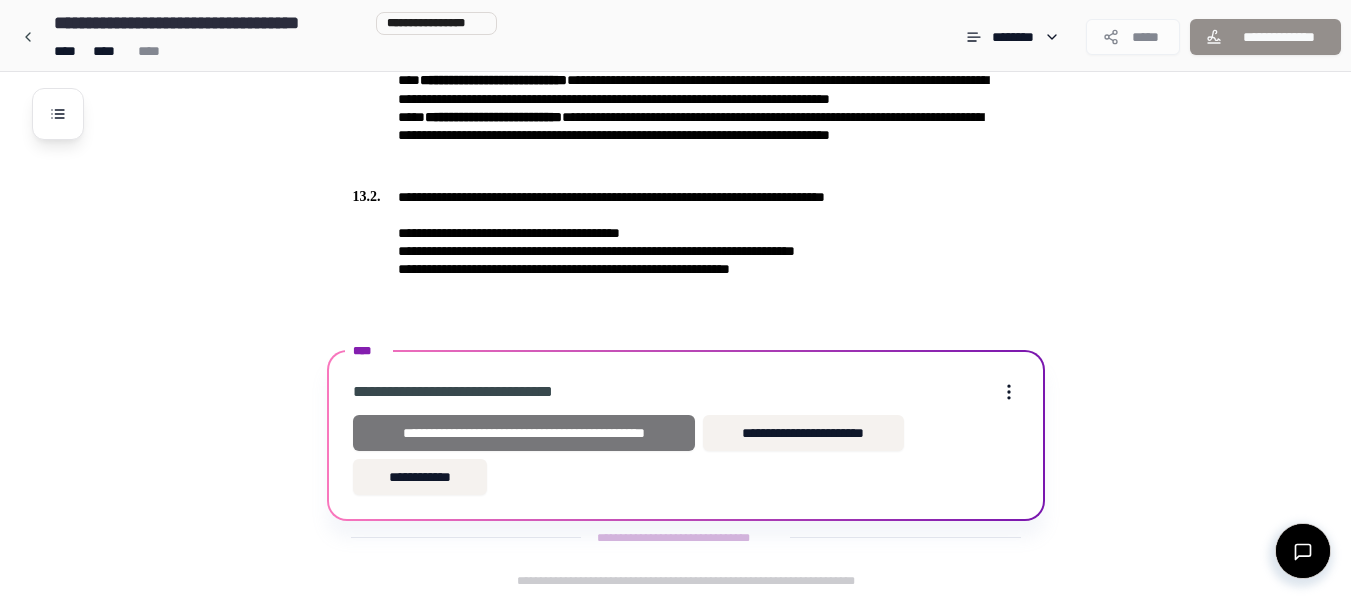 click on "**********" at bounding box center [524, 433] 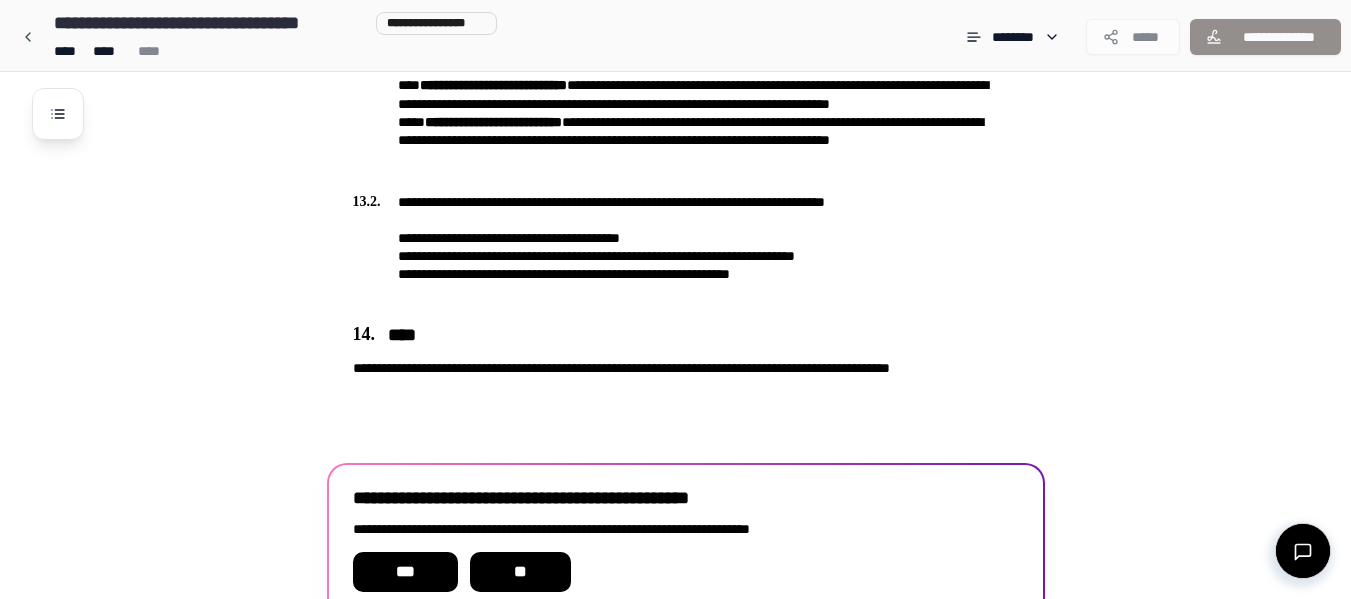 scroll, scrollTop: 4502, scrollLeft: 0, axis: vertical 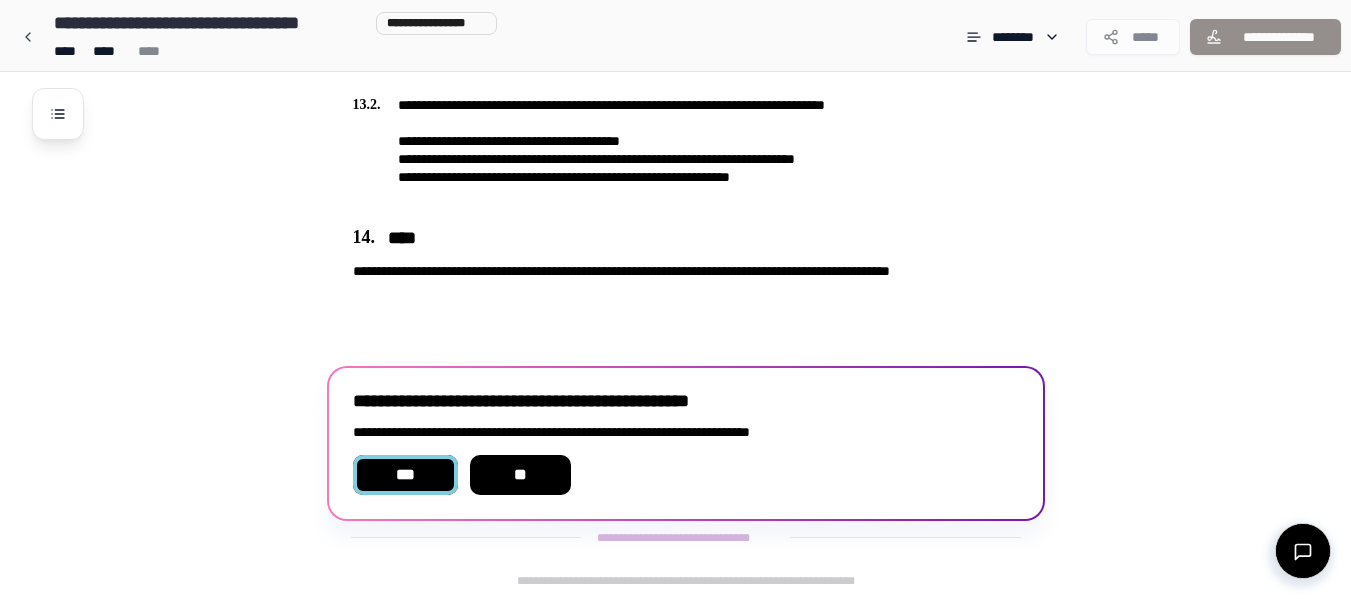 click on "***" at bounding box center [405, 475] 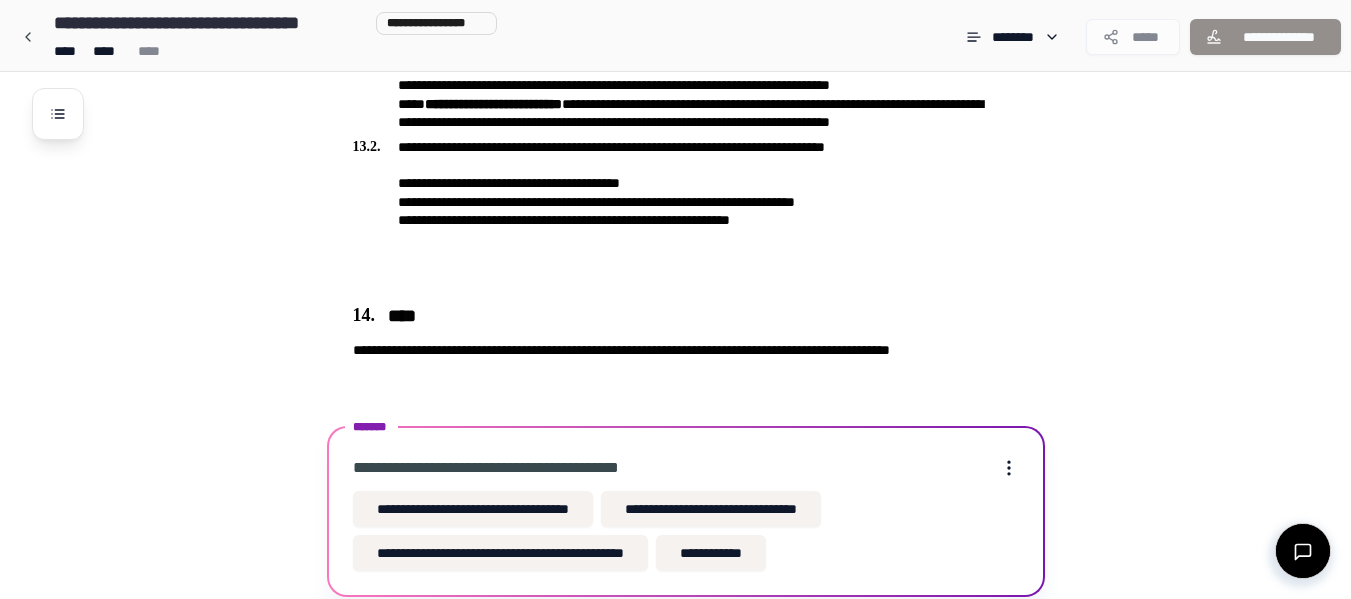 scroll, scrollTop: 4518, scrollLeft: 0, axis: vertical 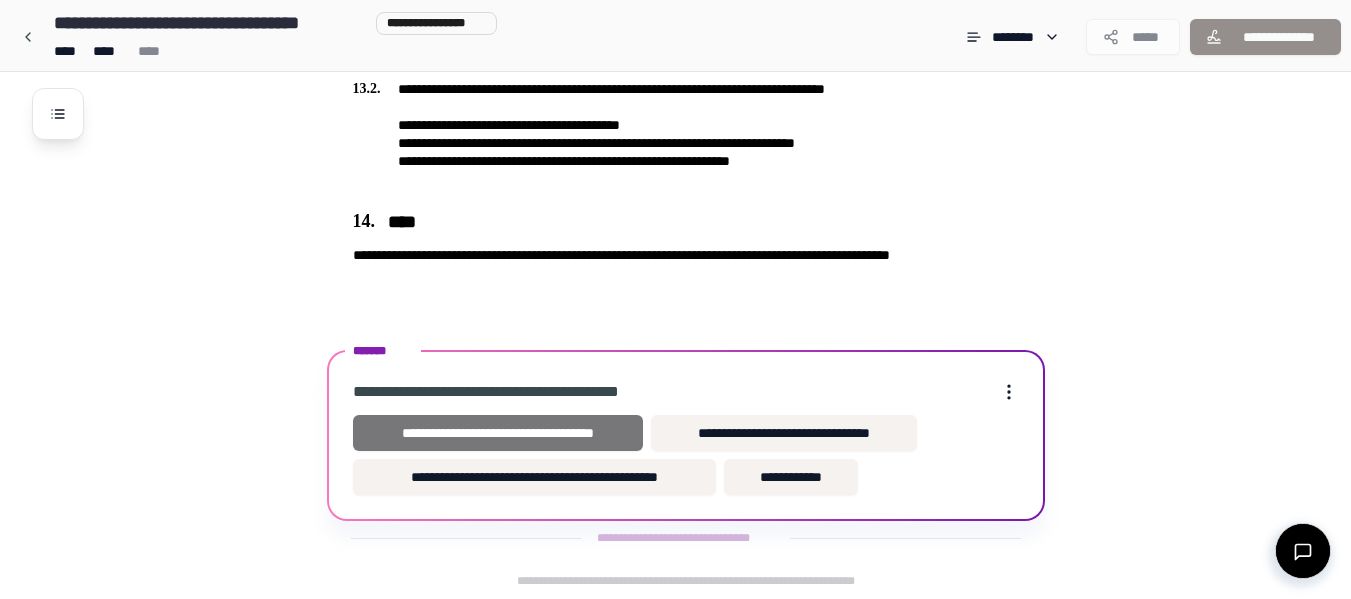 click on "**********" at bounding box center (498, 433) 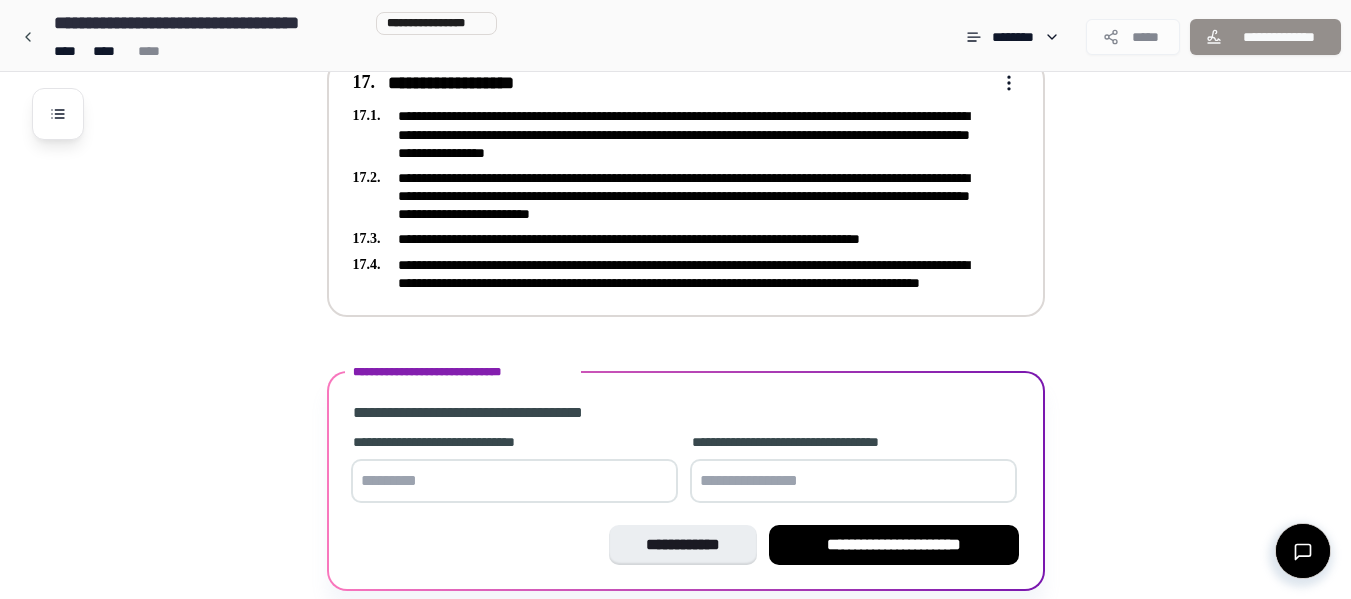 scroll, scrollTop: 5435, scrollLeft: 0, axis: vertical 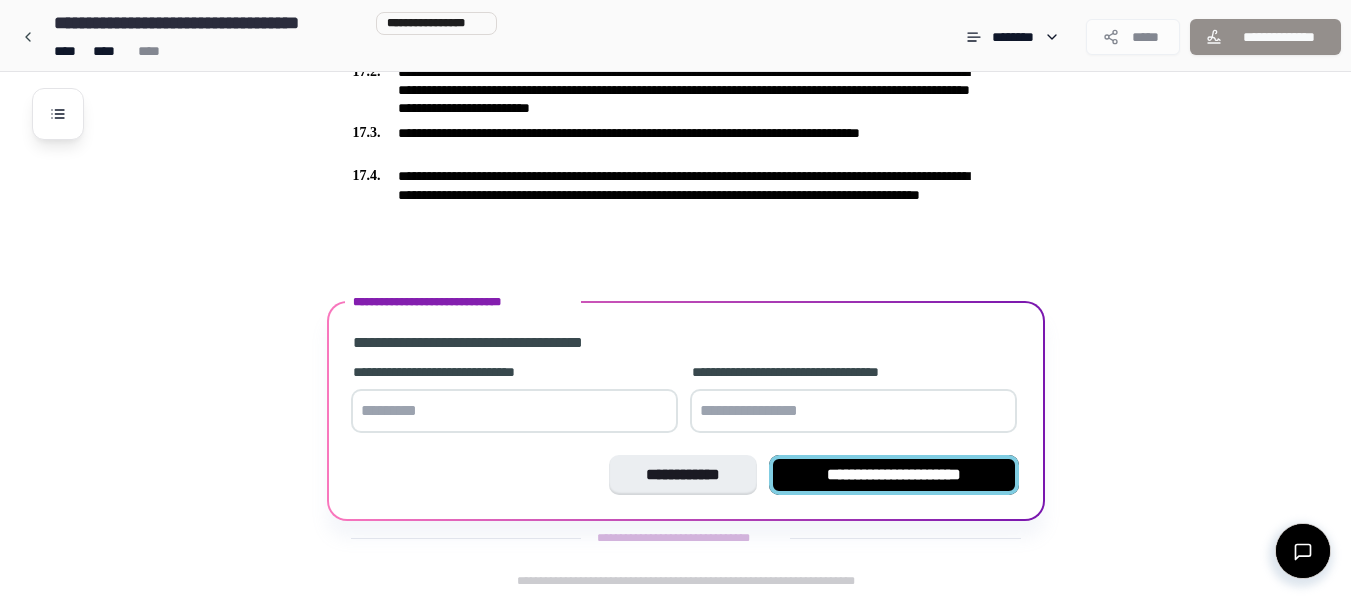 click on "**********" at bounding box center [894, 475] 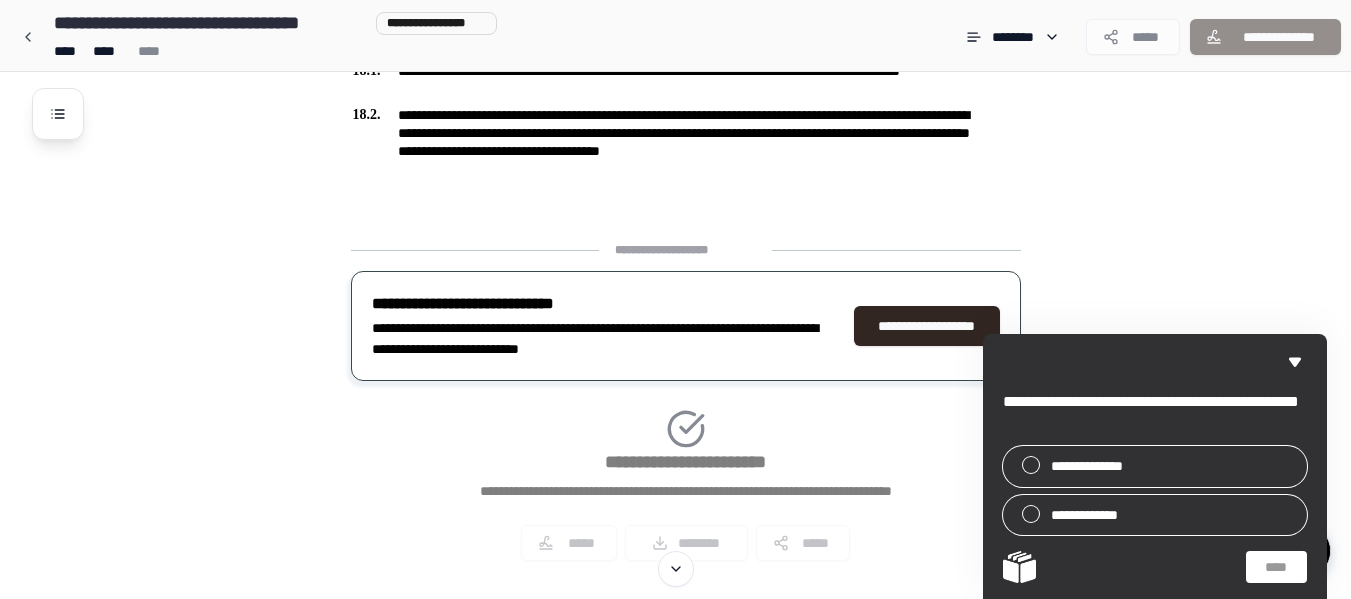 scroll, scrollTop: 5716, scrollLeft: 0, axis: vertical 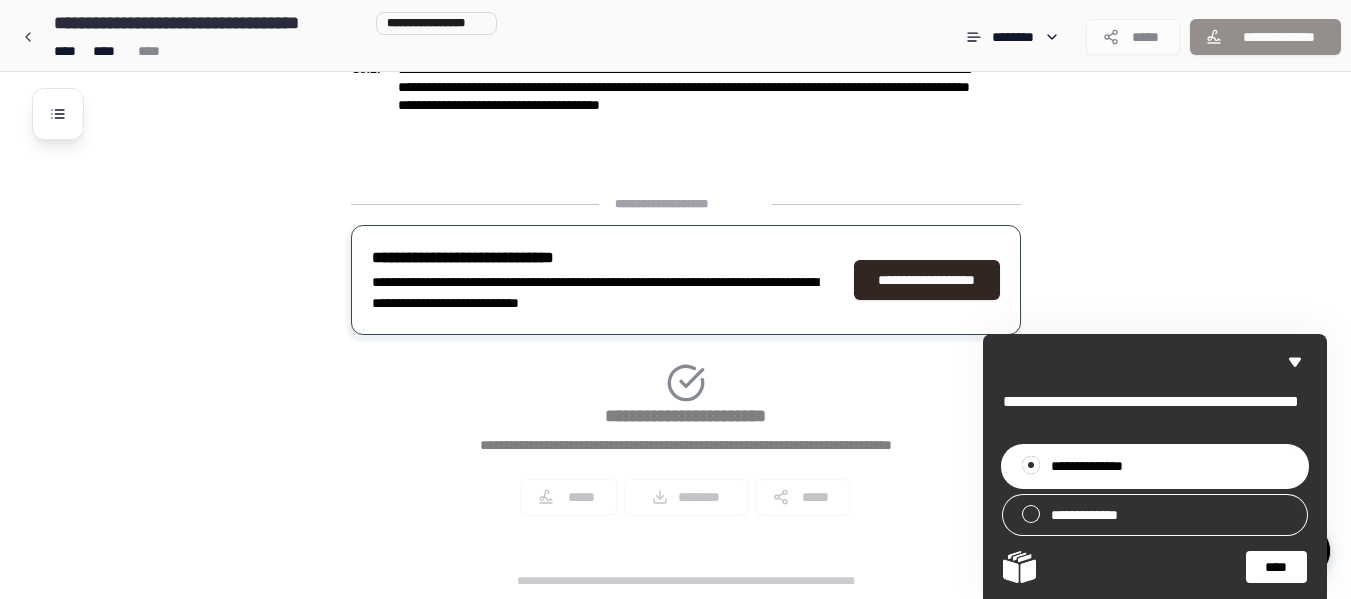 click on "**********" at bounding box center (1155, 486) 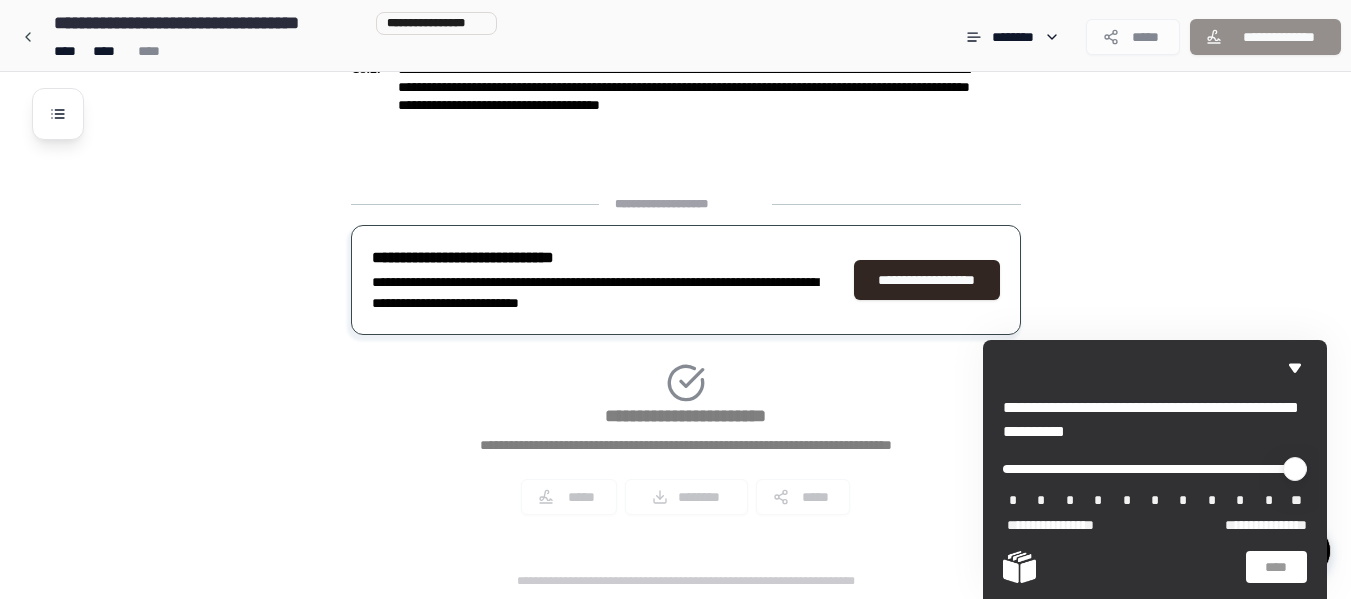 click on "*" at bounding box center (1269, 501) 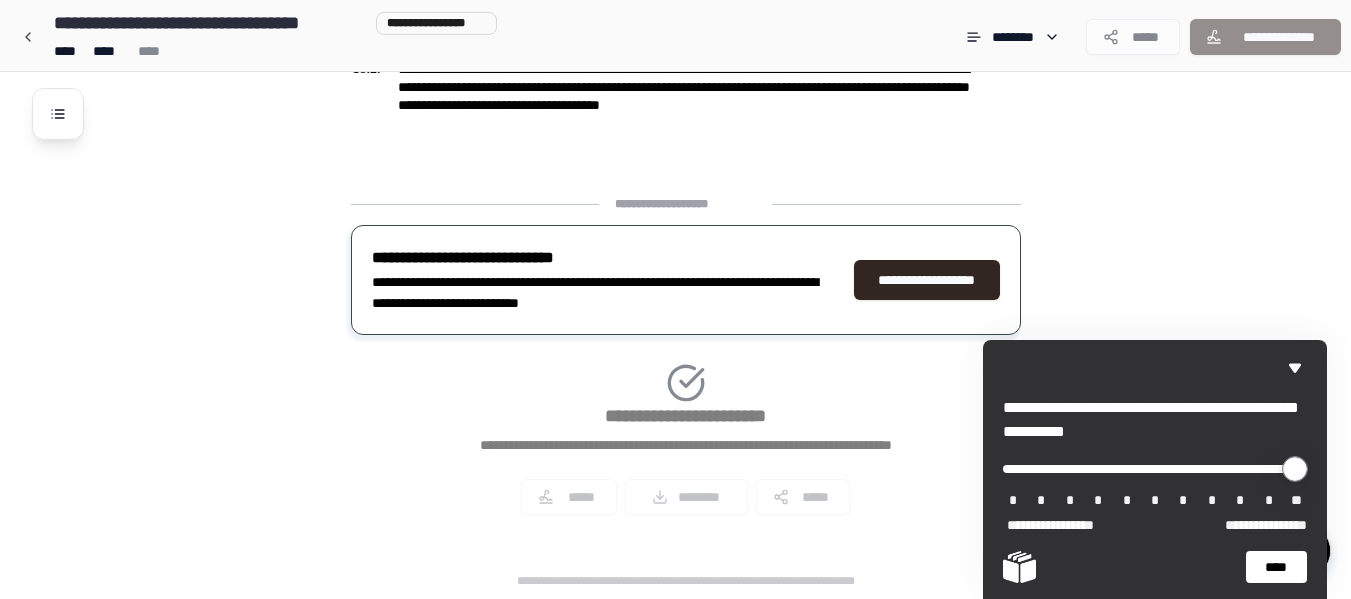 drag, startPoint x: 1016, startPoint y: 469, endPoint x: 1262, endPoint y: 495, distance: 247.37016 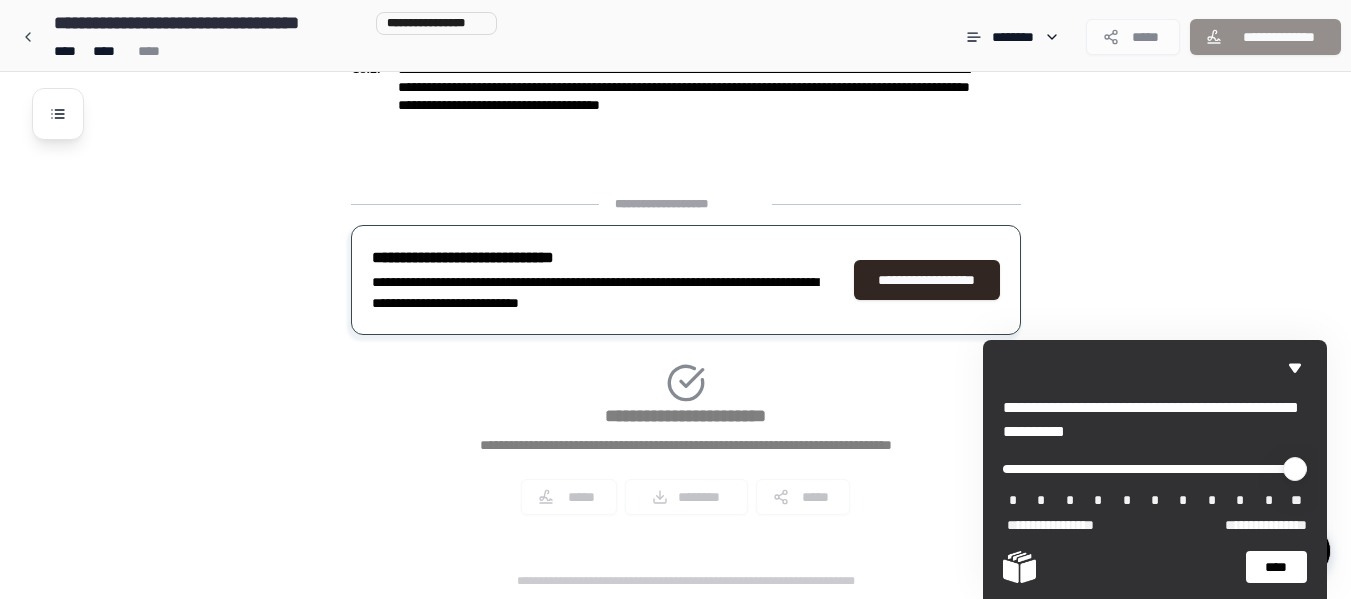 click on "****" at bounding box center (1276, 567) 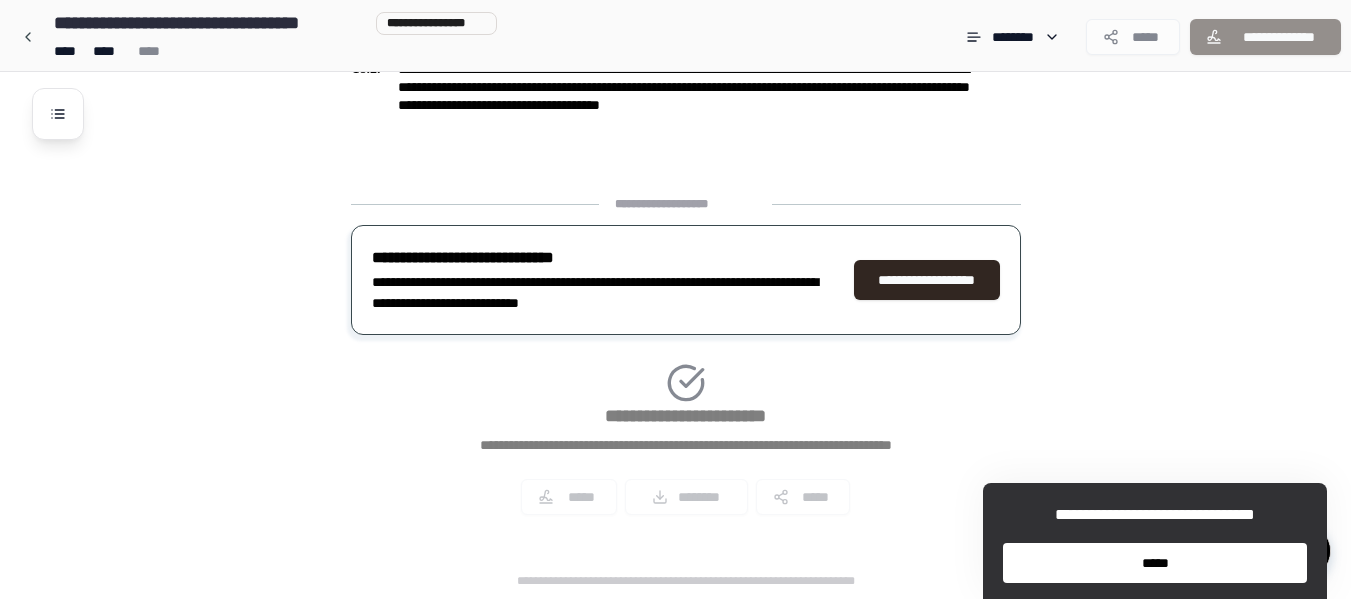 click on "*****" at bounding box center [1155, 563] 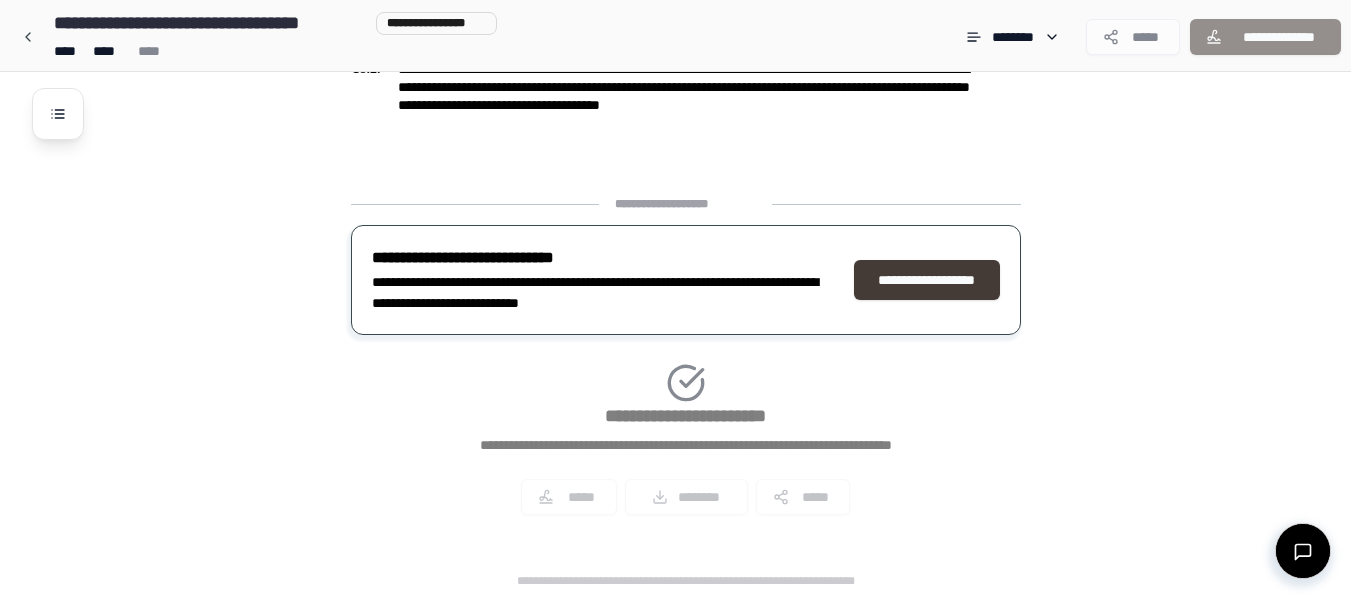 click on "**********" at bounding box center (927, 280) 